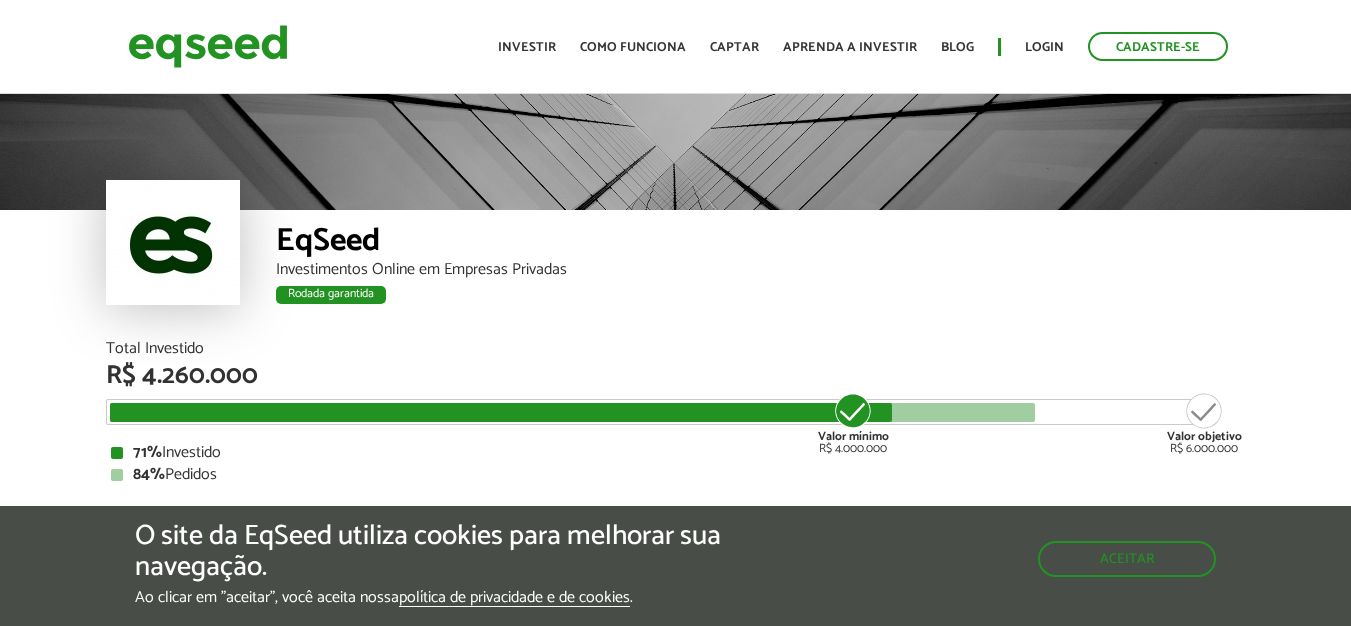 scroll, scrollTop: 0, scrollLeft: 0, axis: both 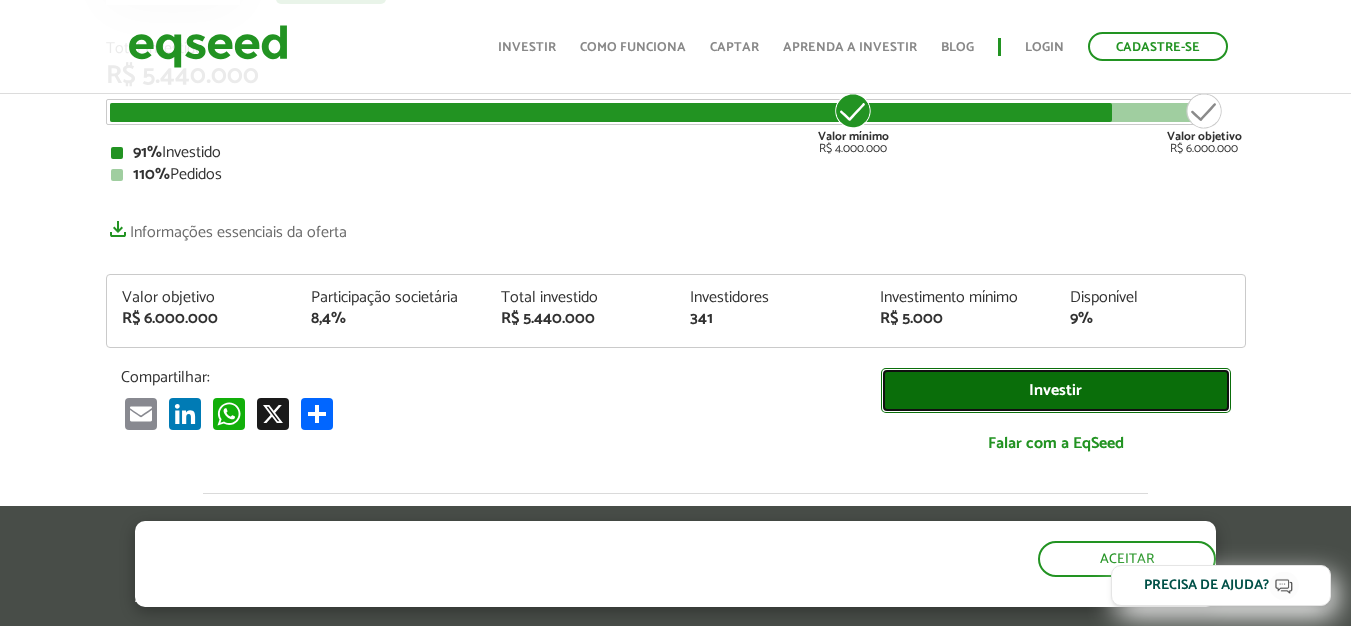 click on "Investir" at bounding box center [1056, 390] 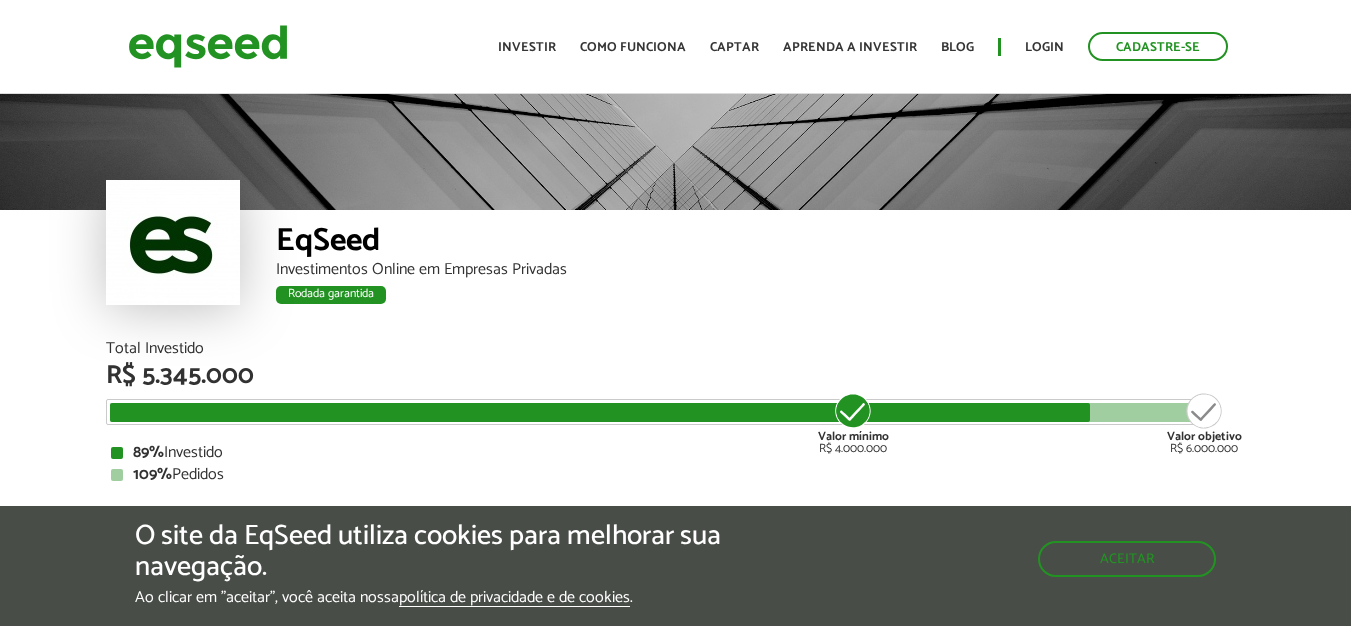 scroll, scrollTop: 0, scrollLeft: 0, axis: both 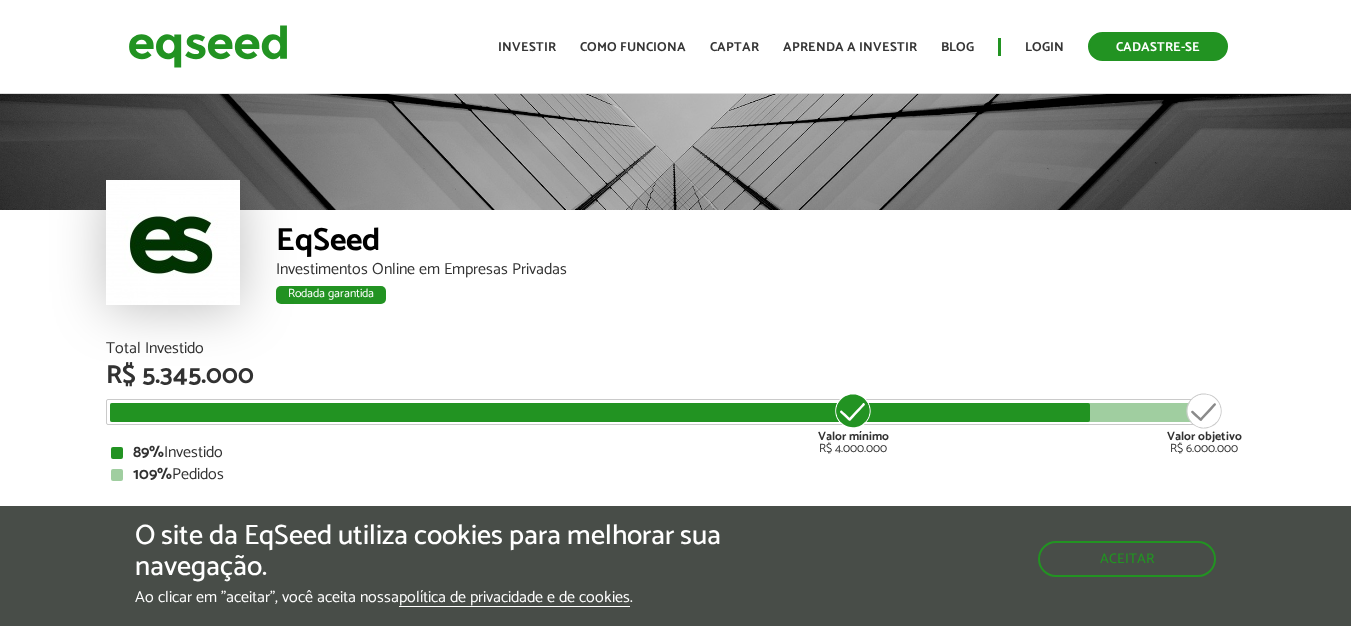 click on "Cadastre-se" at bounding box center (1158, 46) 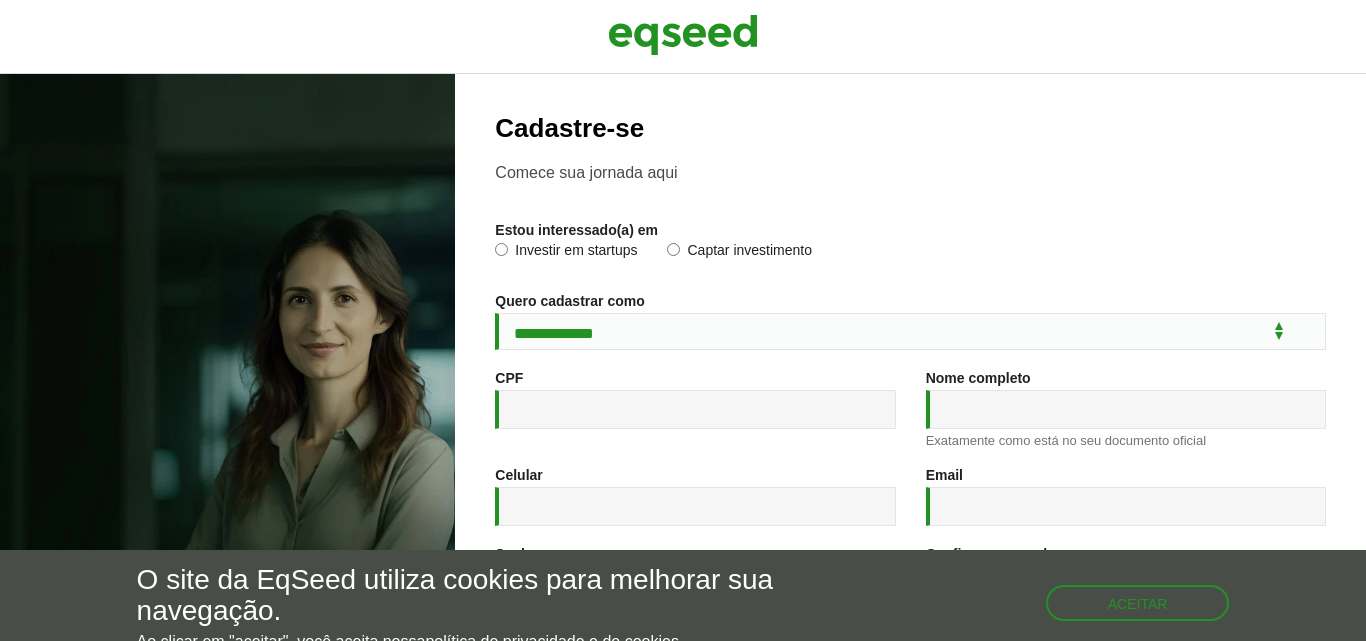 scroll, scrollTop: 0, scrollLeft: 0, axis: both 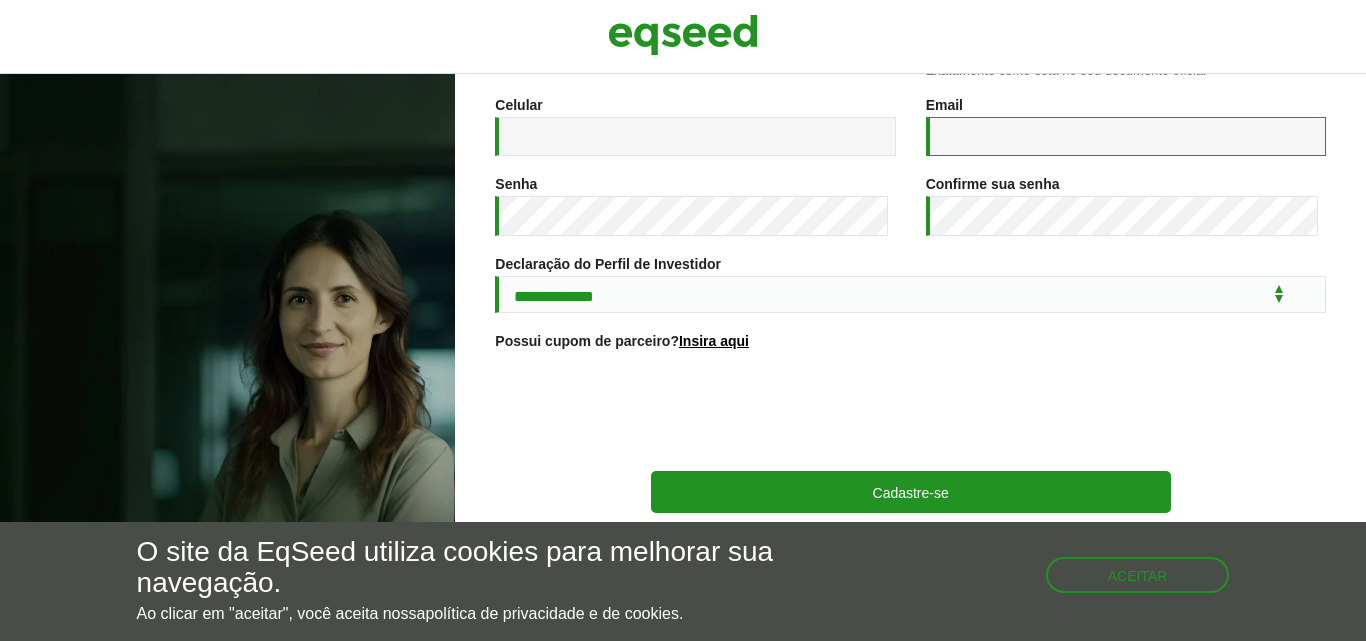 type on "**********" 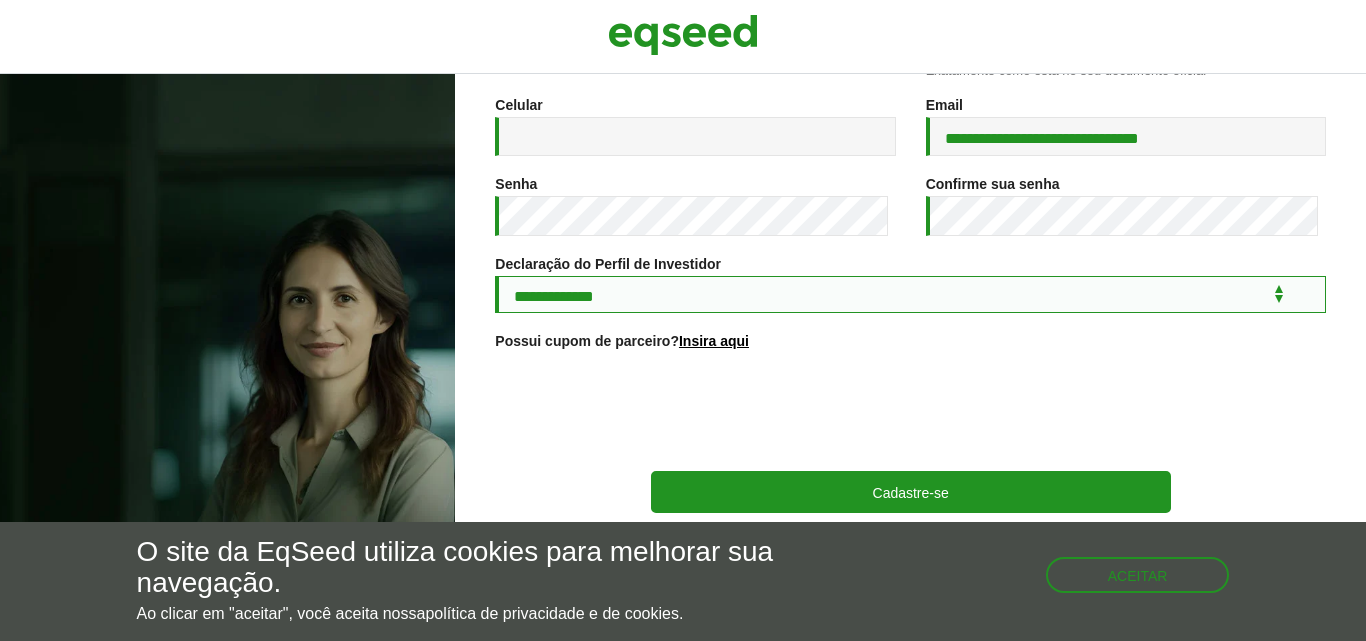 click on "**********" at bounding box center (910, 294) 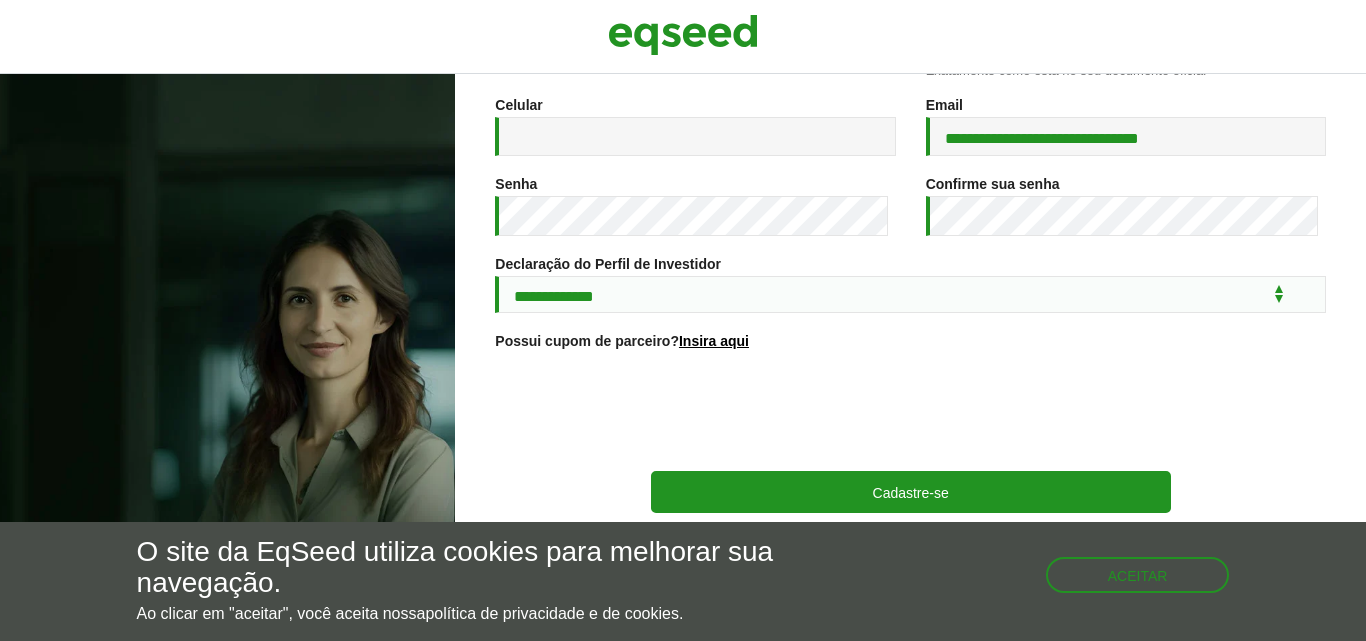 click on "Senha  *" at bounding box center [695, 216] 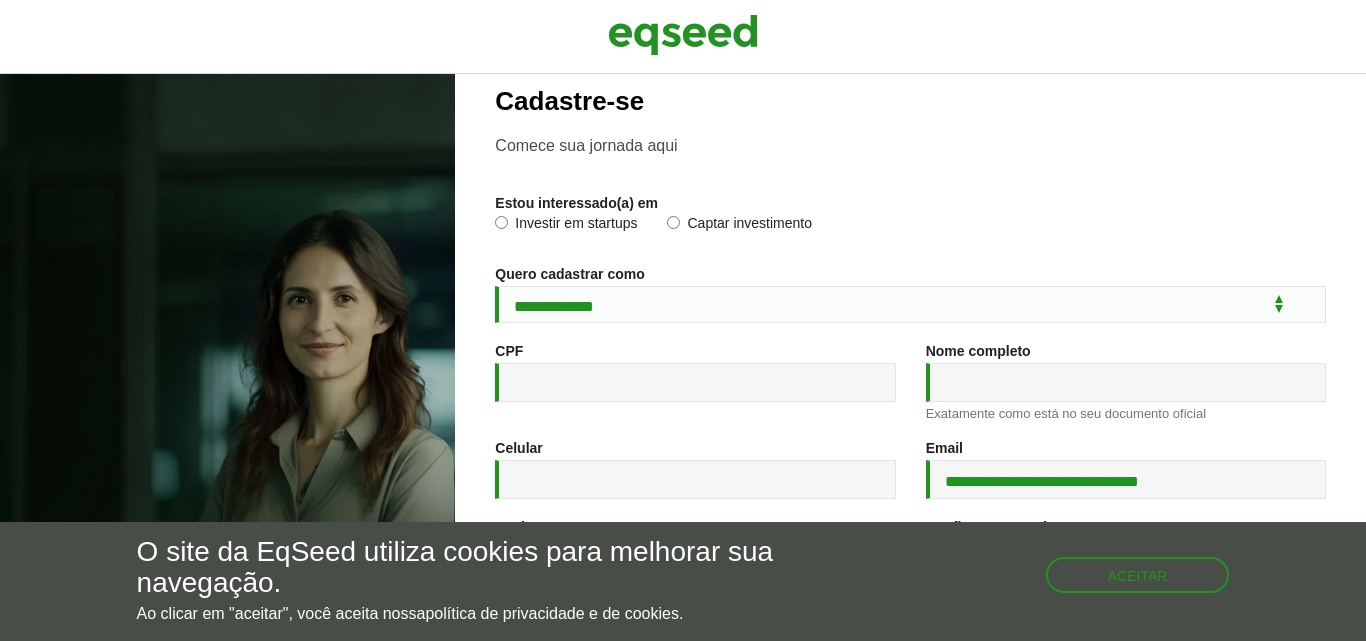 scroll, scrollTop: 0, scrollLeft: 0, axis: both 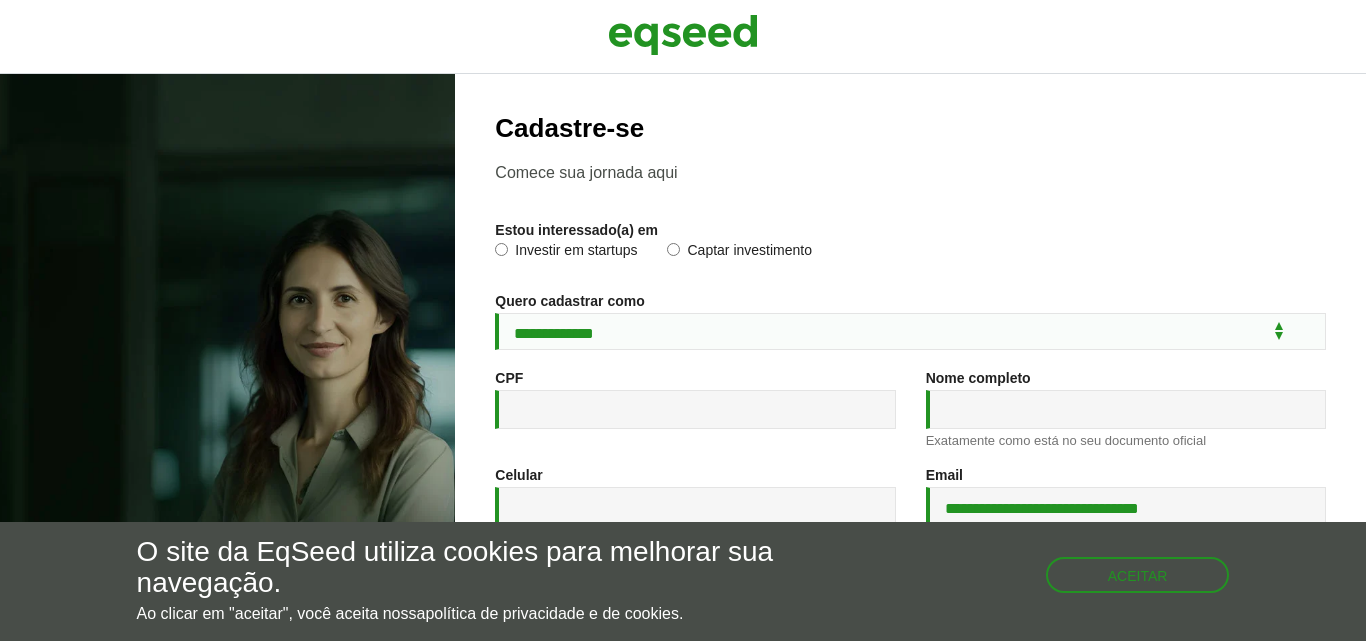 click on "Captar investimento" at bounding box center (739, 253) 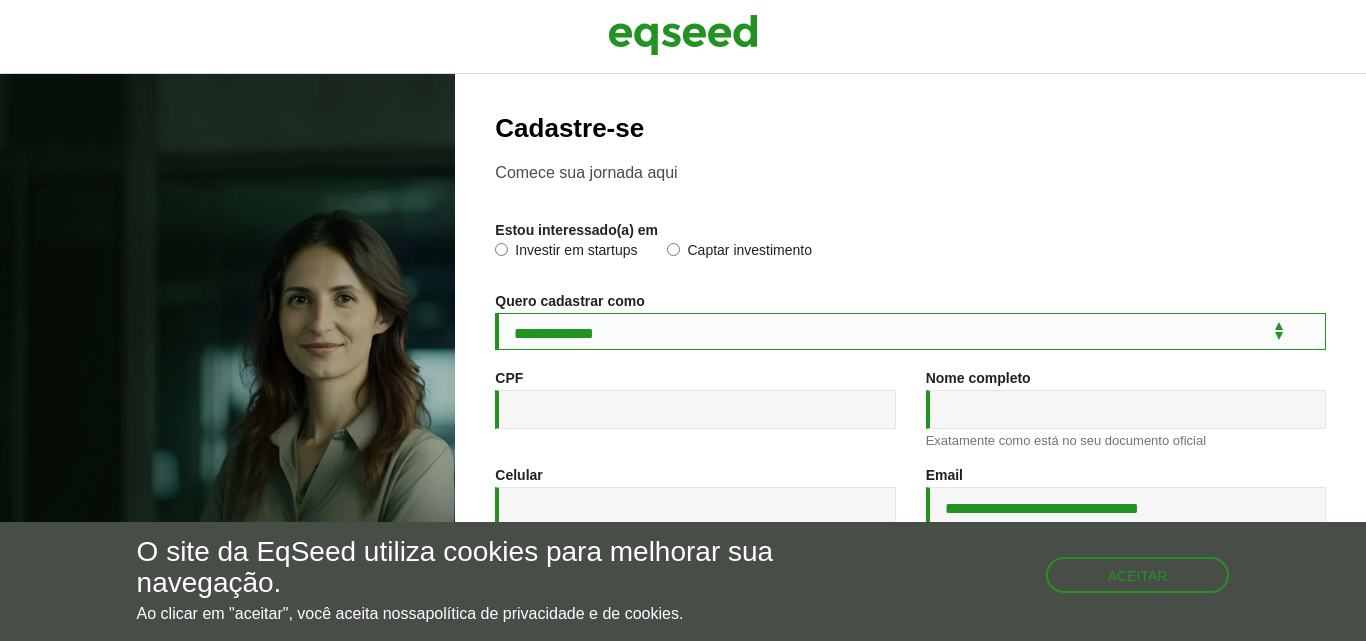 click on "**********" at bounding box center (910, 331) 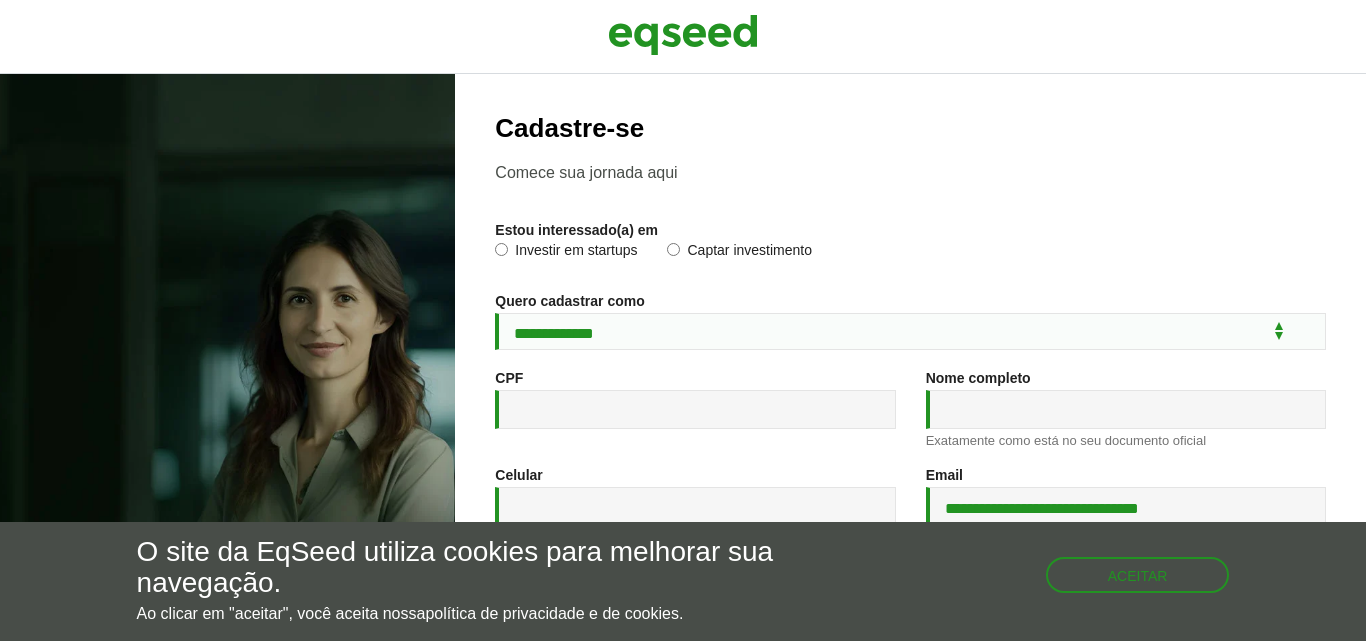 click on "Comece sua jornada aqui" at bounding box center [910, 172] 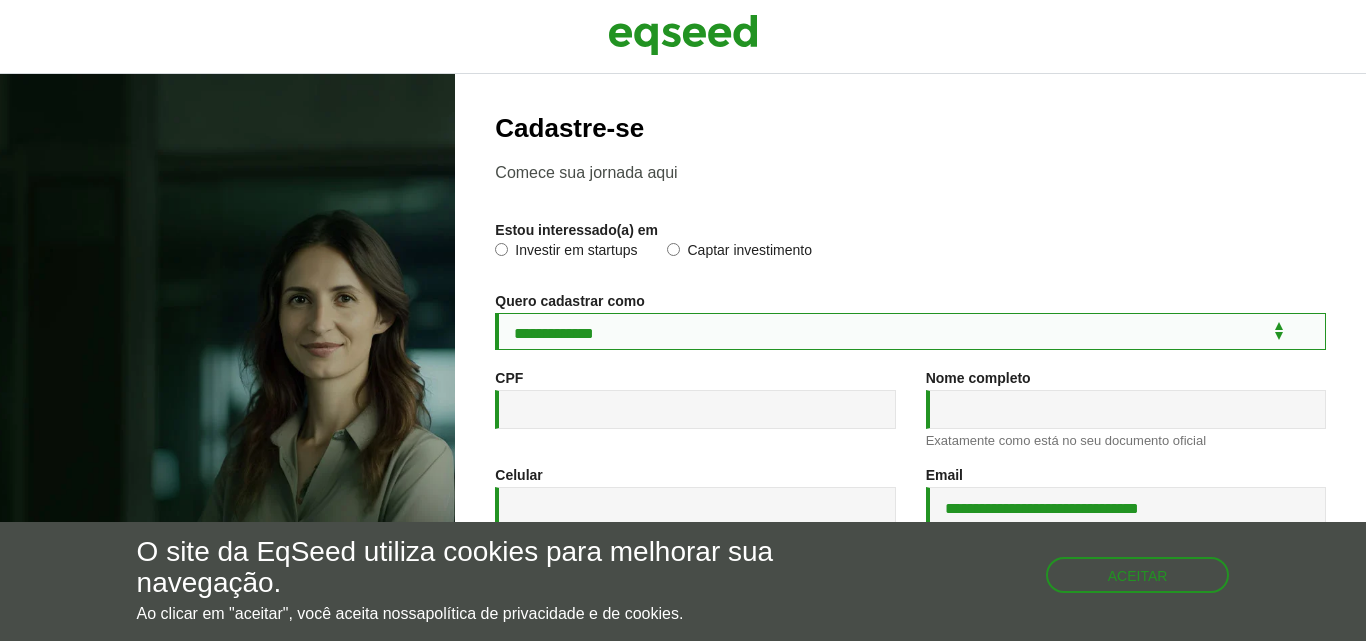 click on "**********" at bounding box center [910, 331] 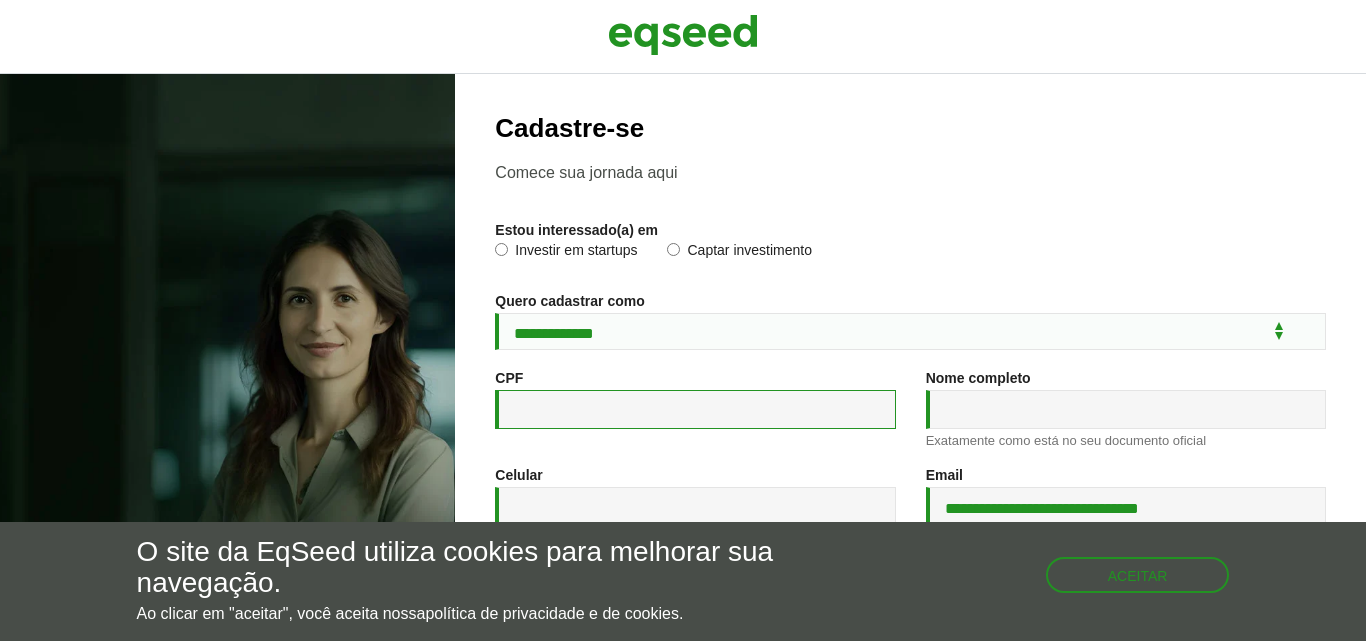 click on "CPF  *" at bounding box center [695, 409] 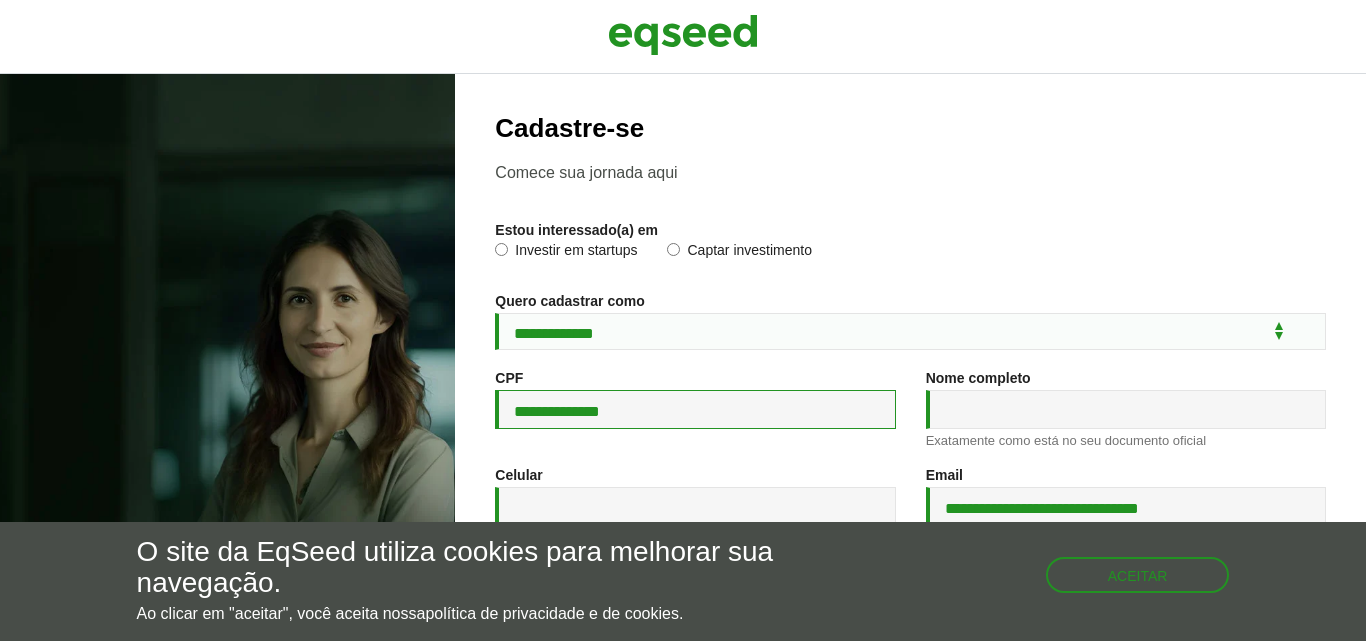 type on "**********" 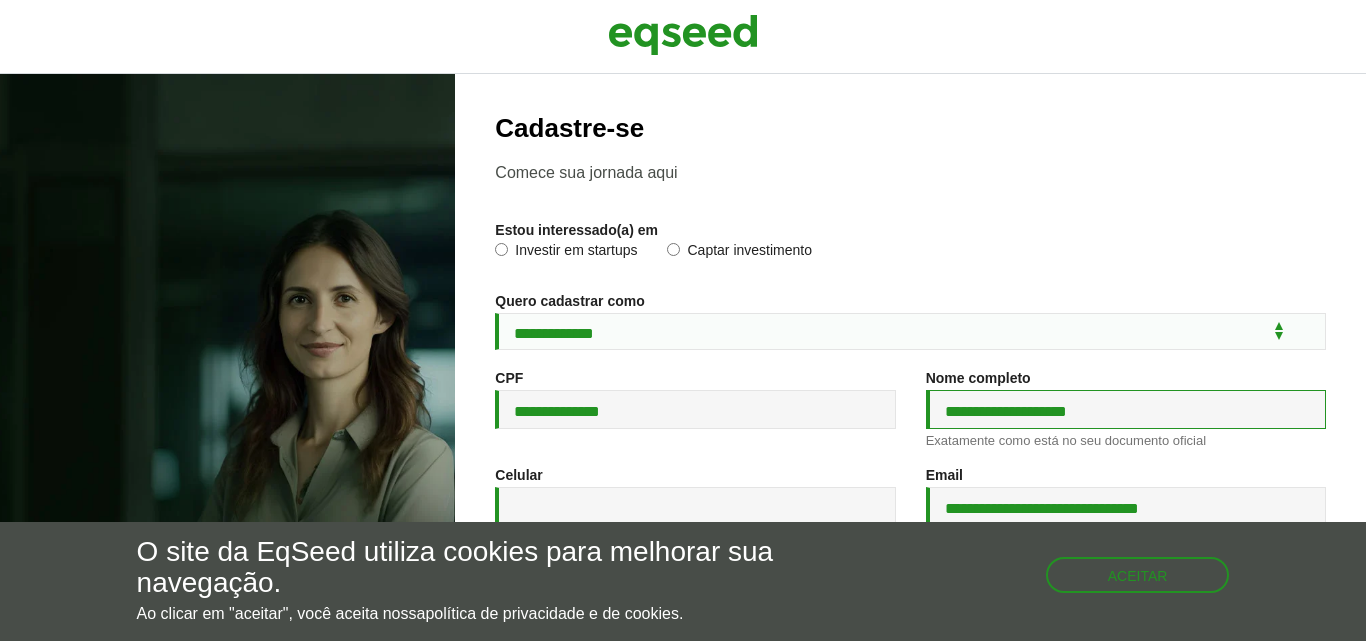 type on "**********" 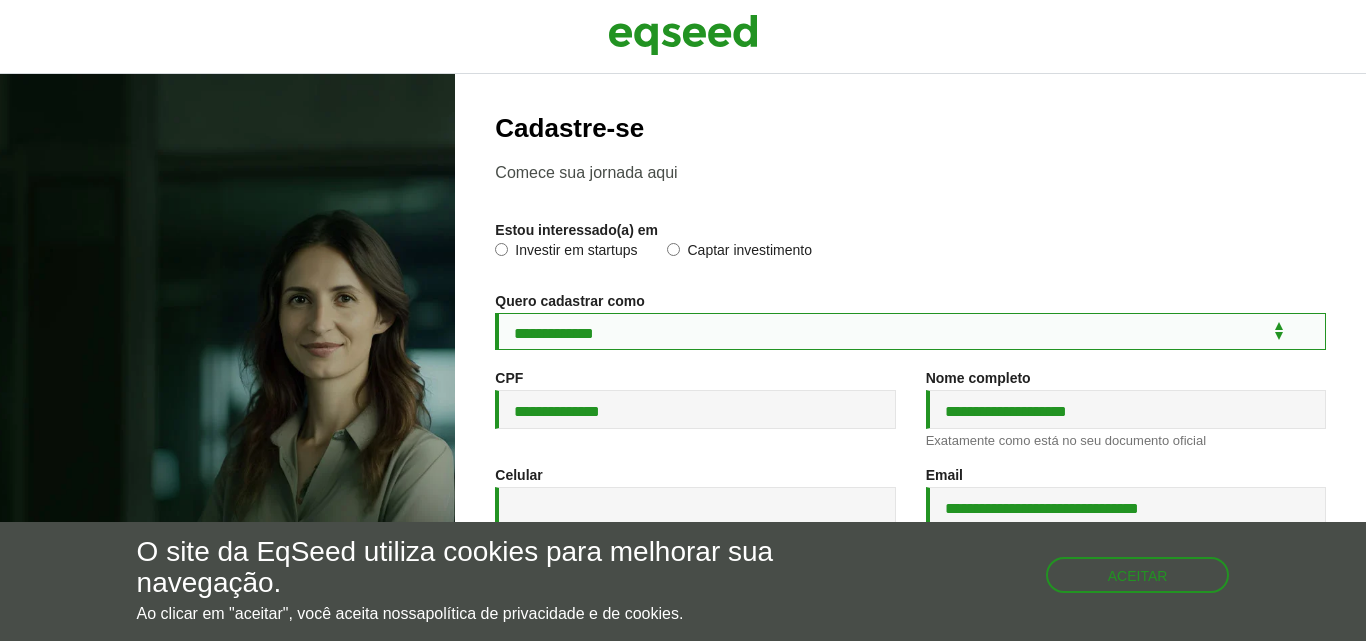 click on "**********" at bounding box center [910, 331] 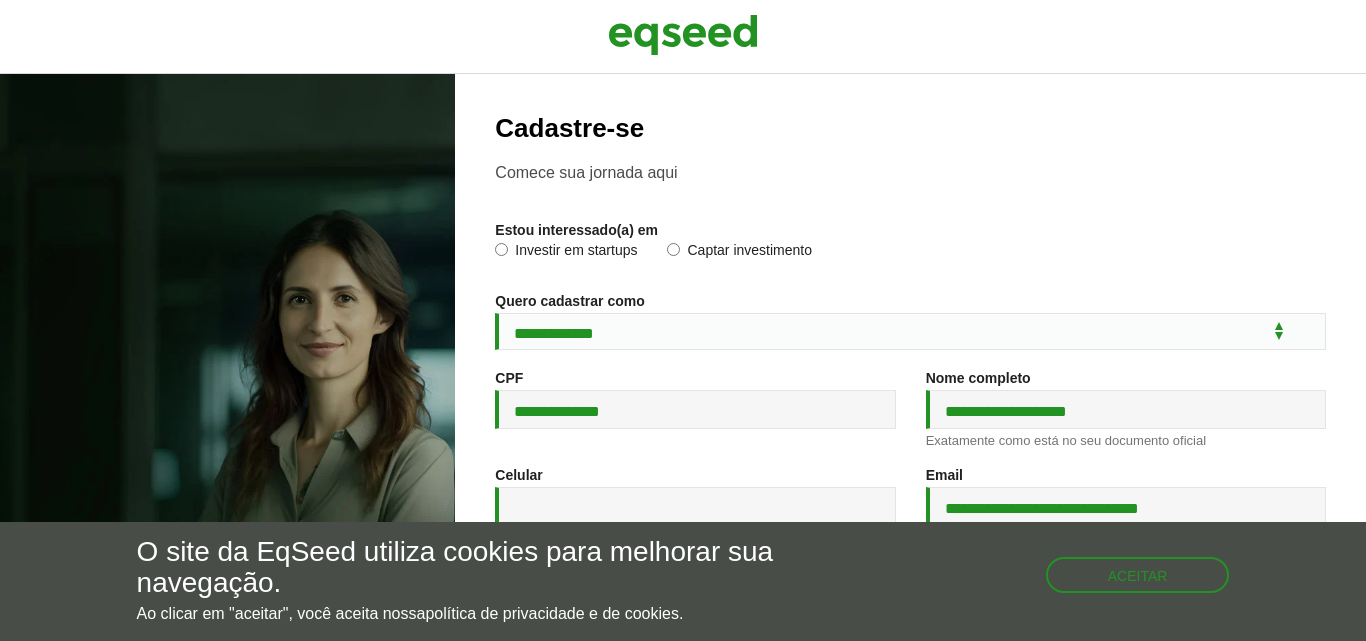 click on "**********" at bounding box center [910, 532] 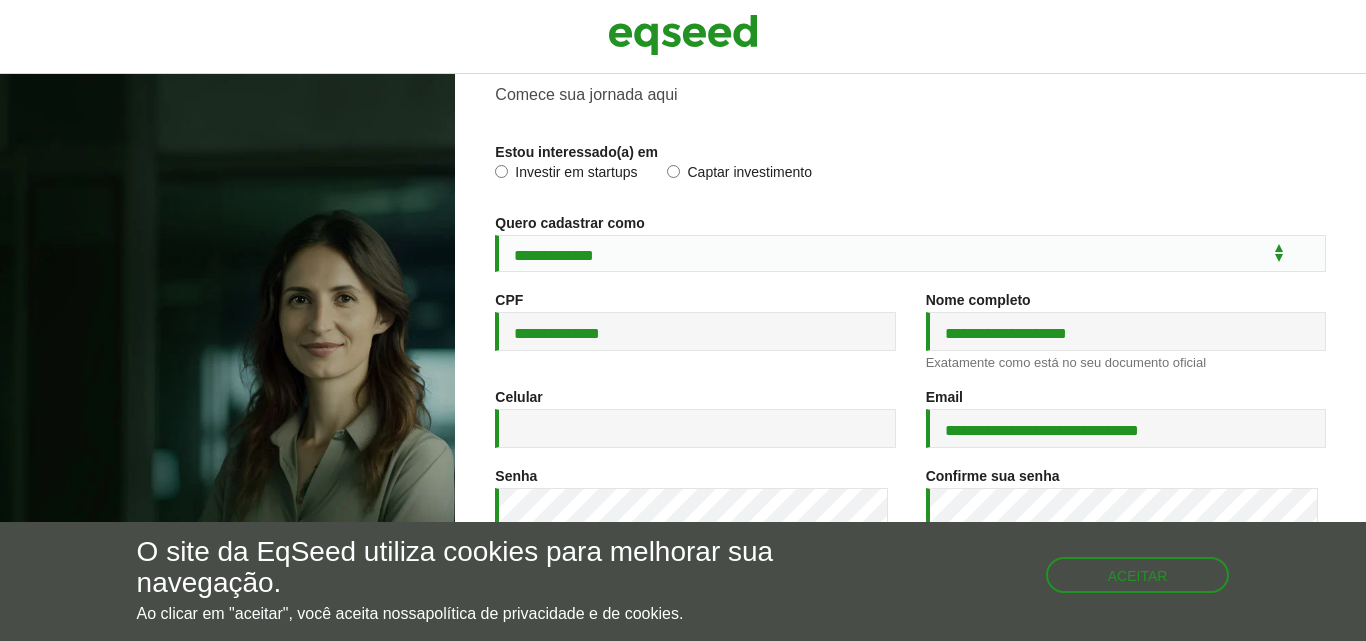scroll, scrollTop: 200, scrollLeft: 0, axis: vertical 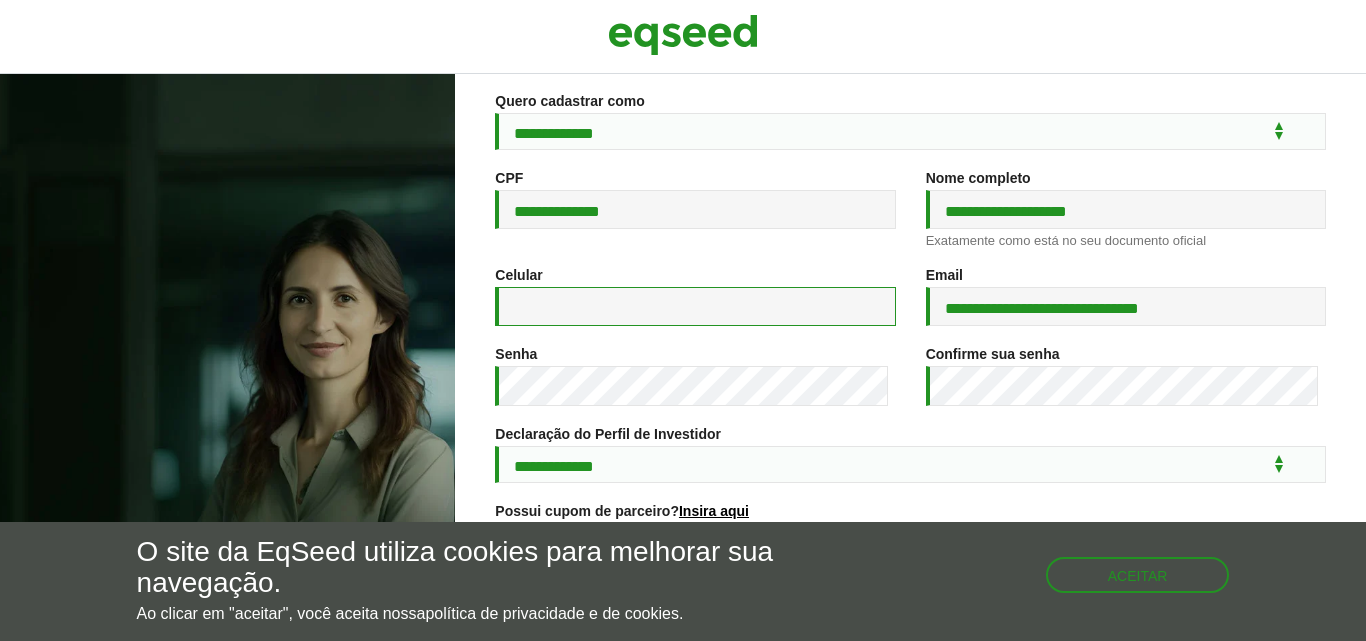 click on "Celular  *" at bounding box center (695, 306) 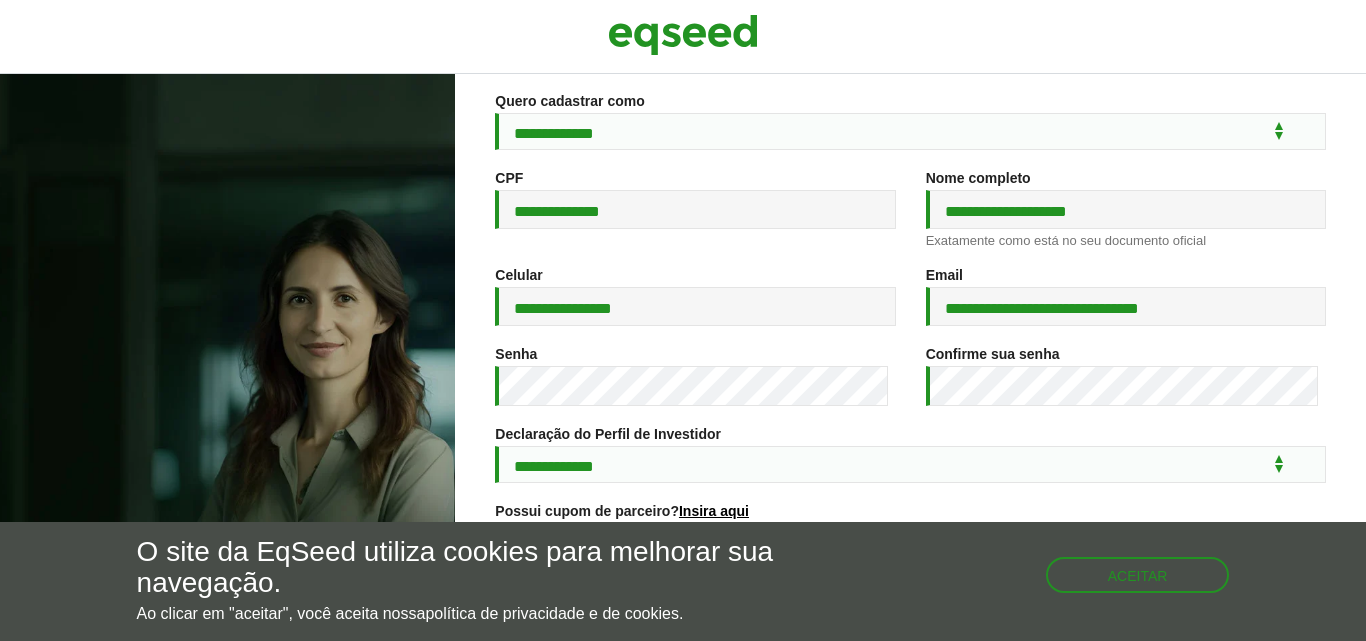 click on "Senha  *" at bounding box center [695, 386] 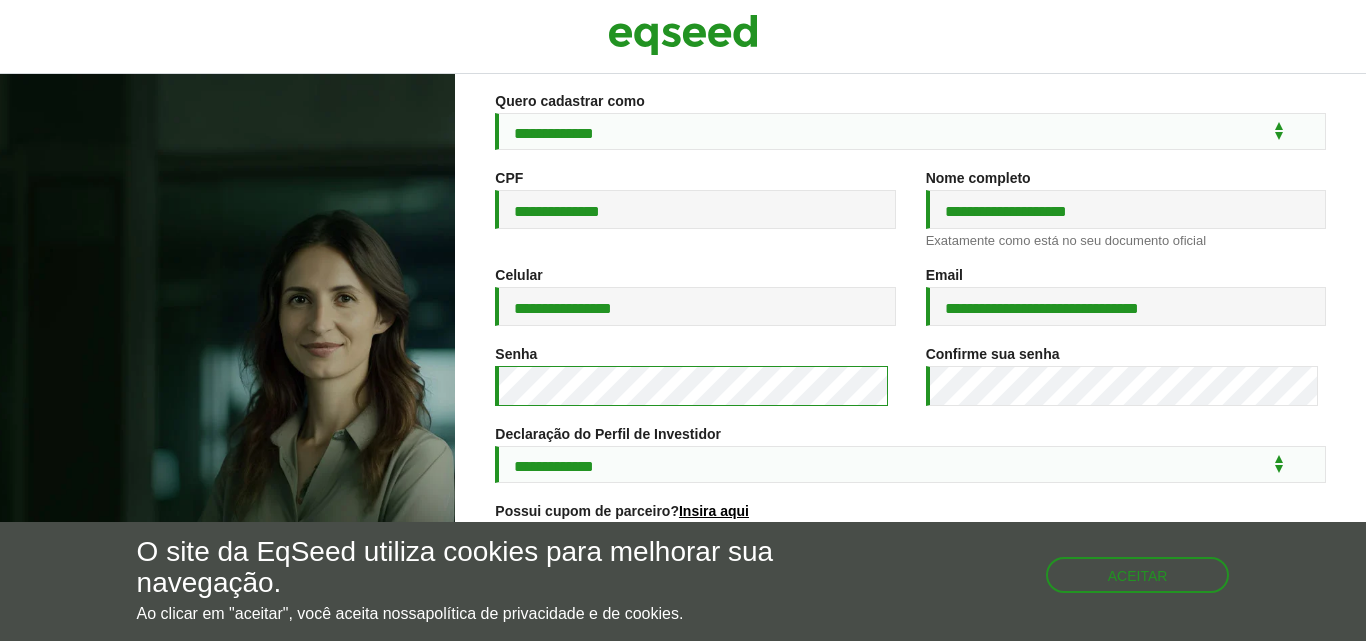 click on "**********" at bounding box center [910, 357] 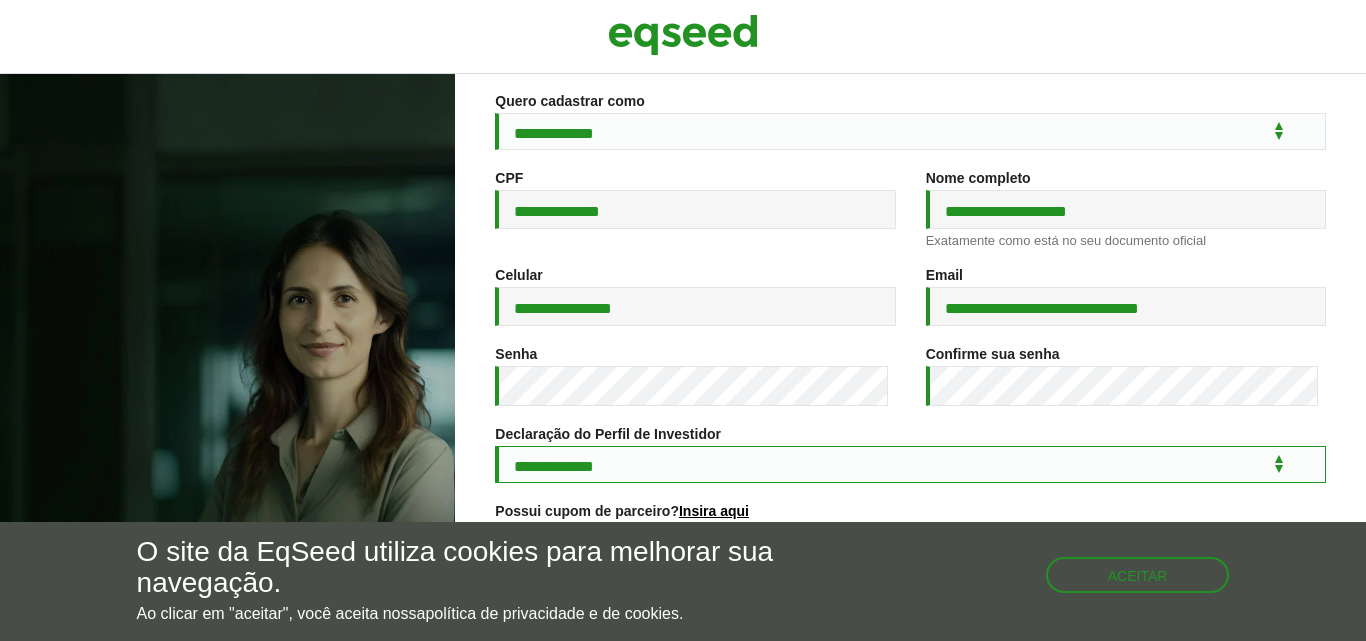 click on "**********" at bounding box center [910, 464] 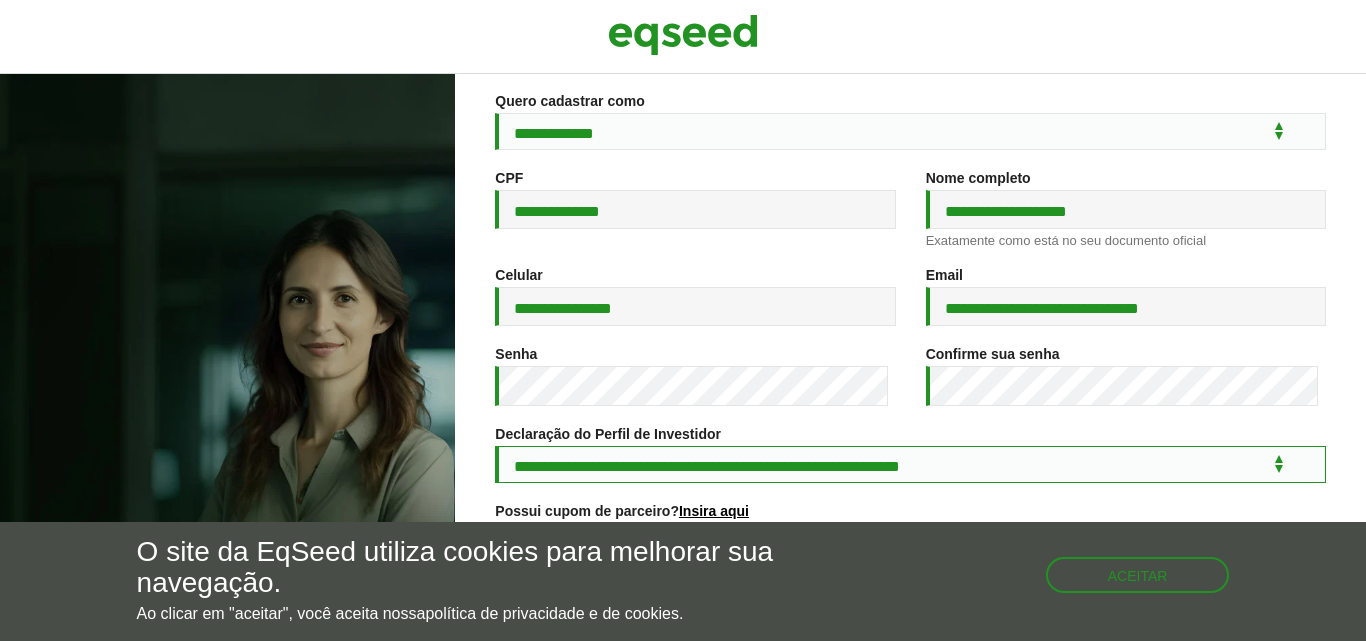 click on "**********" at bounding box center [910, 464] 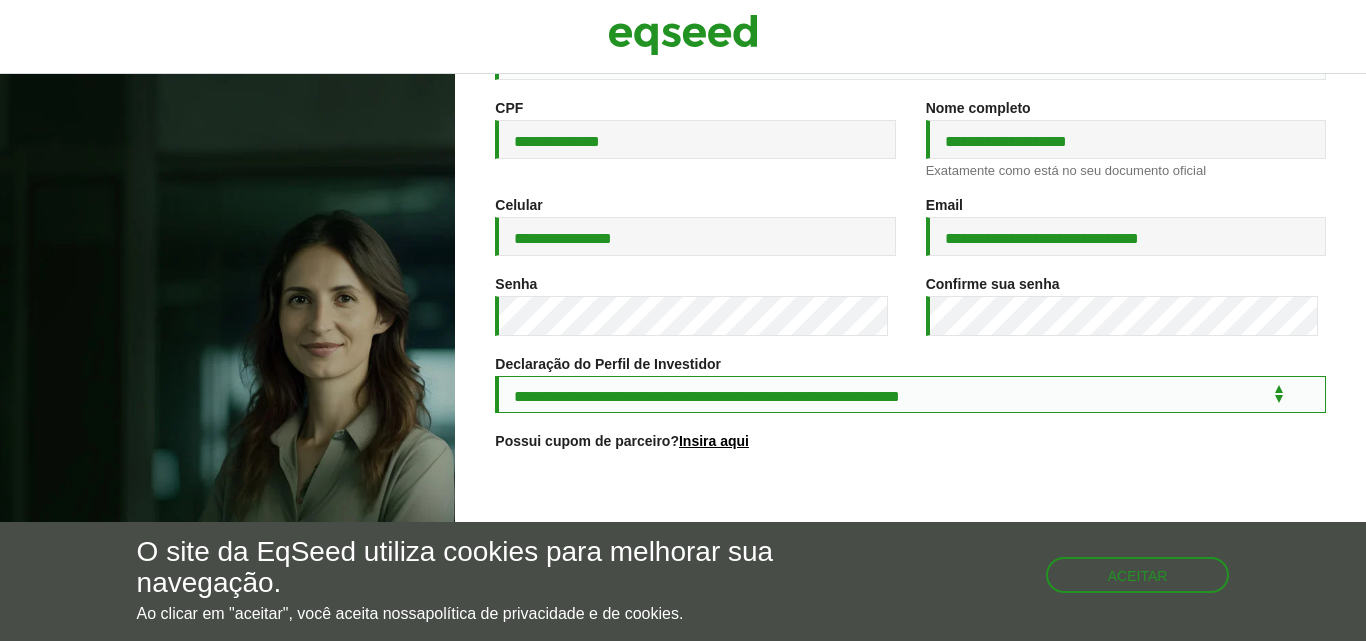 scroll, scrollTop: 376, scrollLeft: 0, axis: vertical 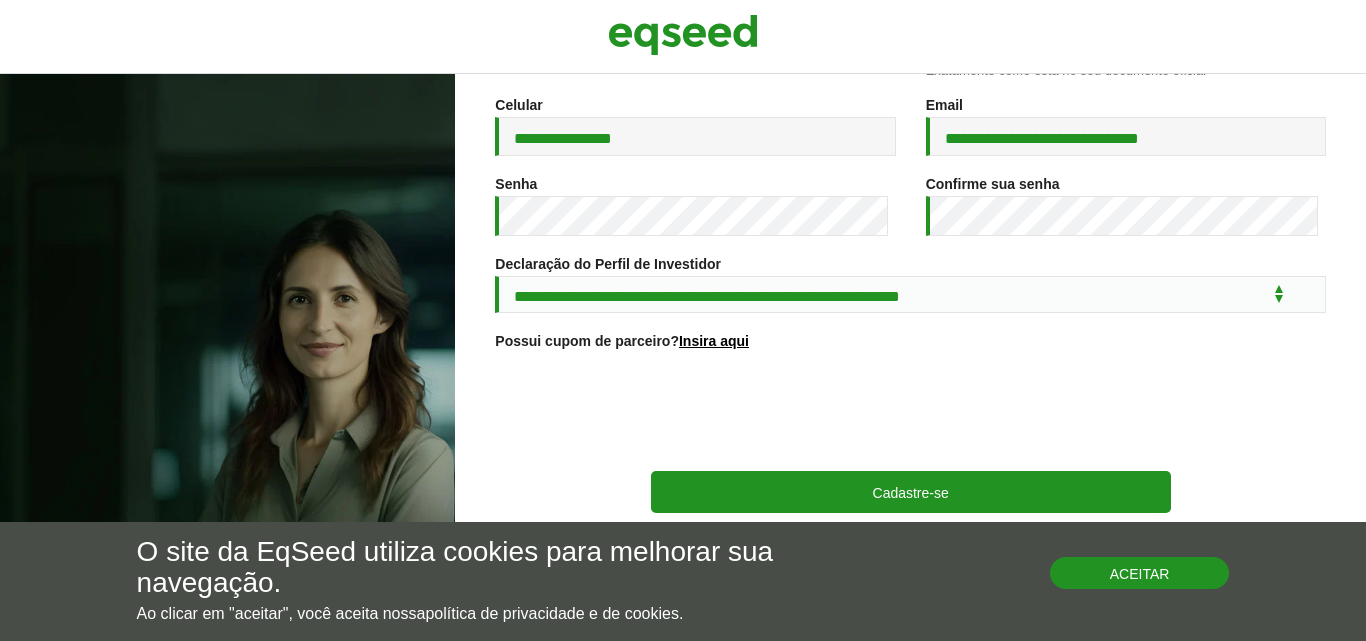 click on "Aceitar" at bounding box center [1140, 573] 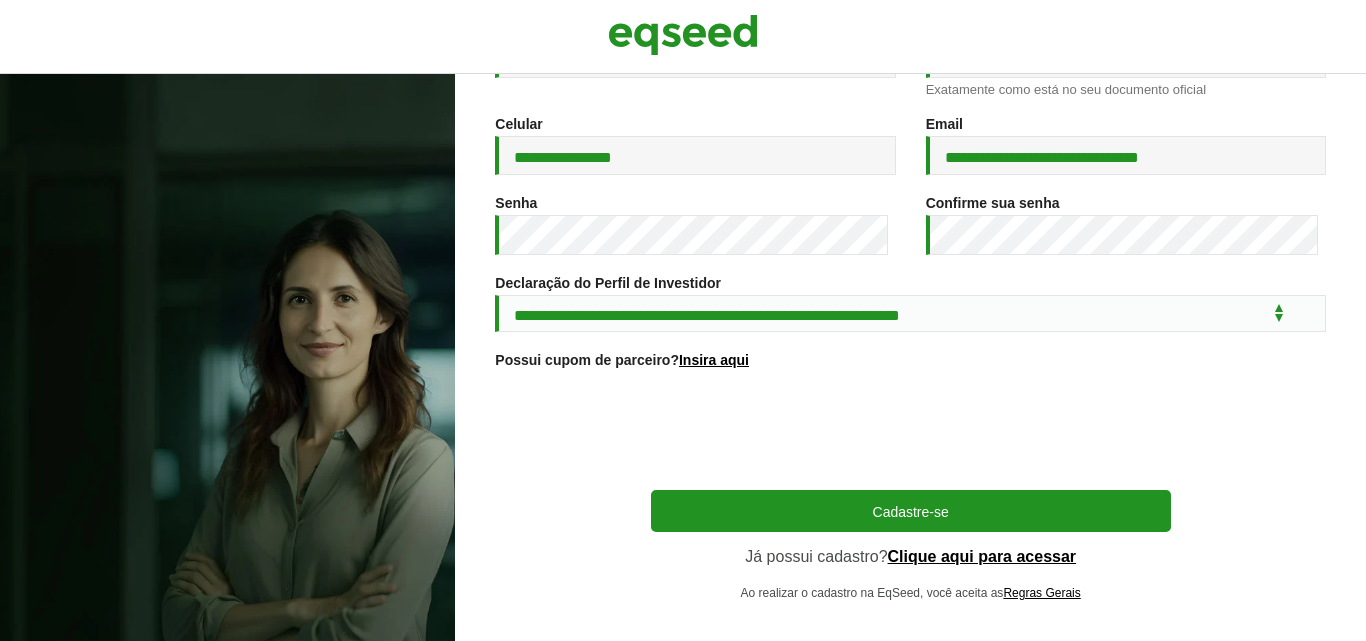 scroll, scrollTop: 376, scrollLeft: 0, axis: vertical 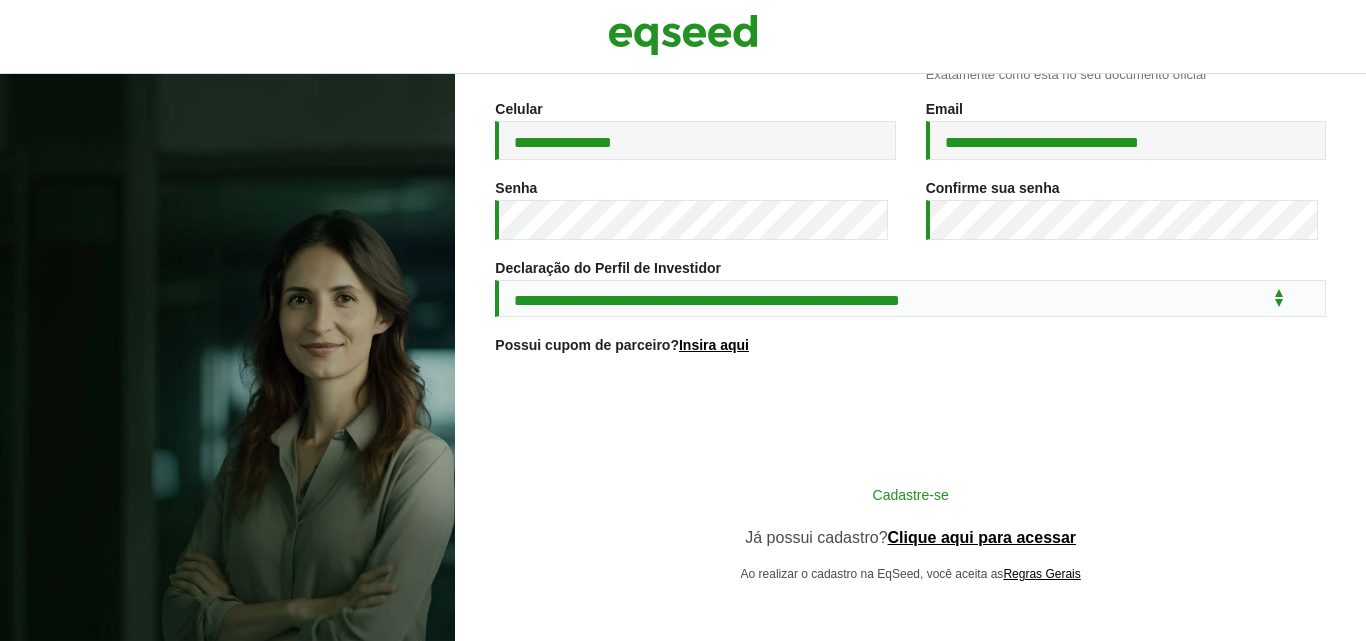 click on "Cadastre-se" at bounding box center (911, 494) 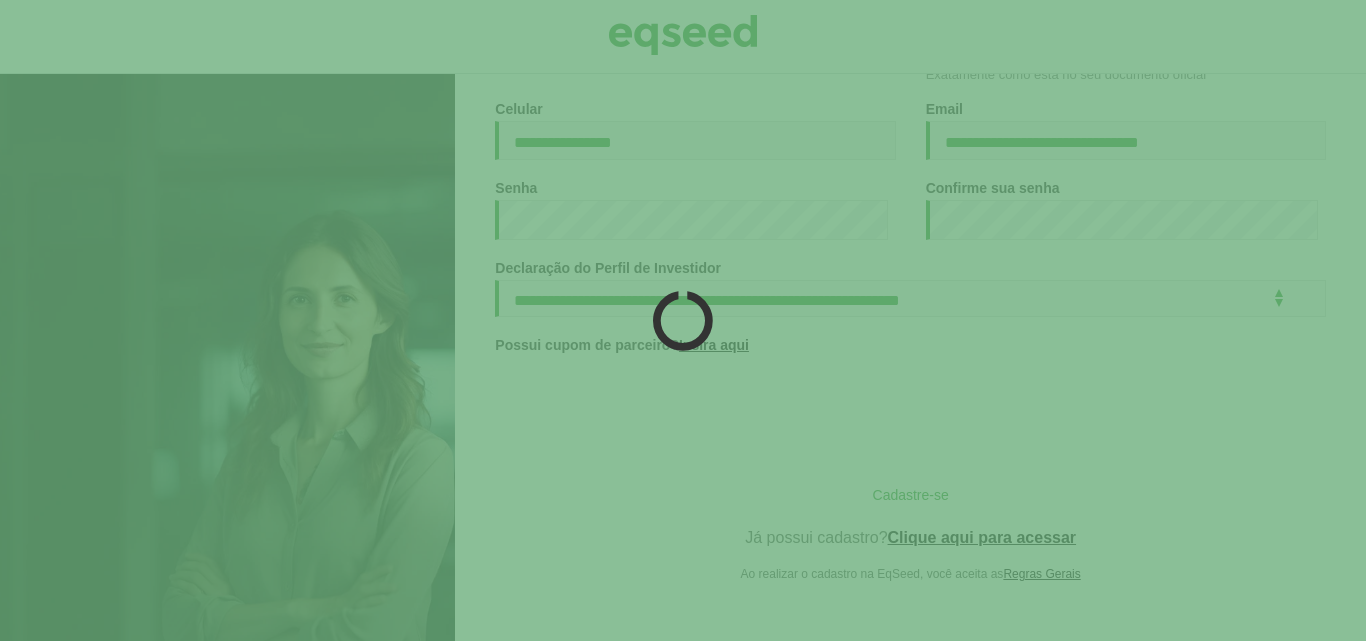 scroll, scrollTop: 372, scrollLeft: 0, axis: vertical 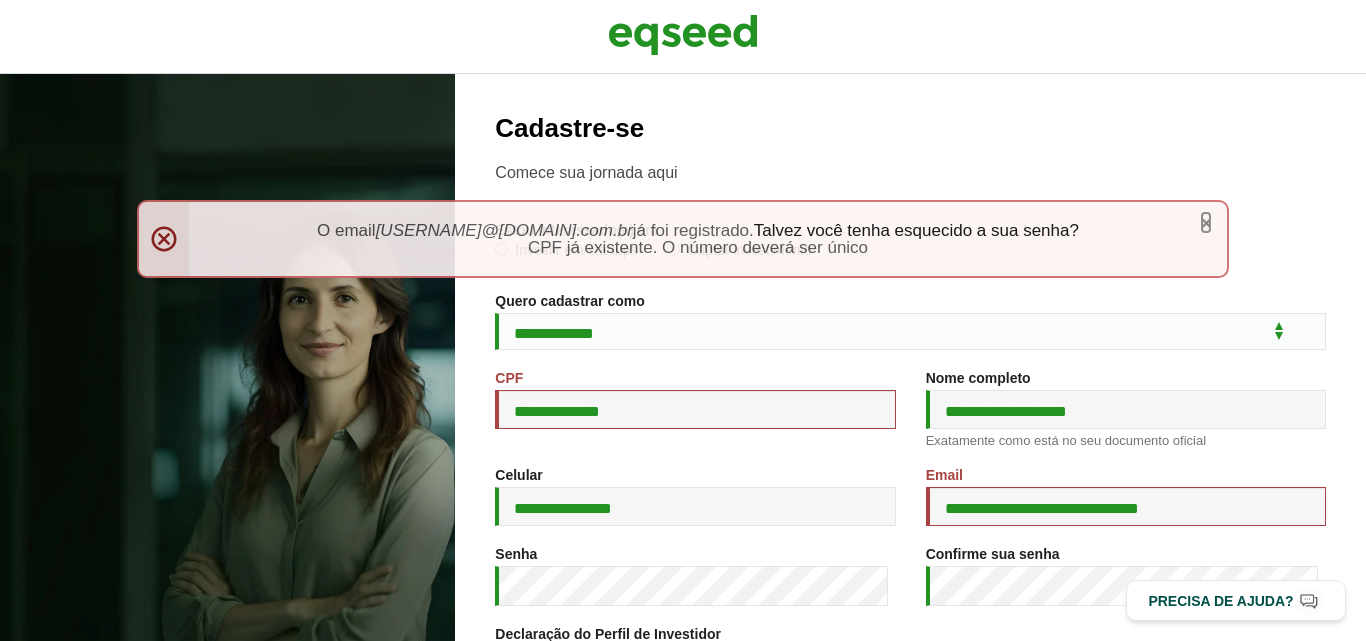 click on "×" at bounding box center [1206, 222] 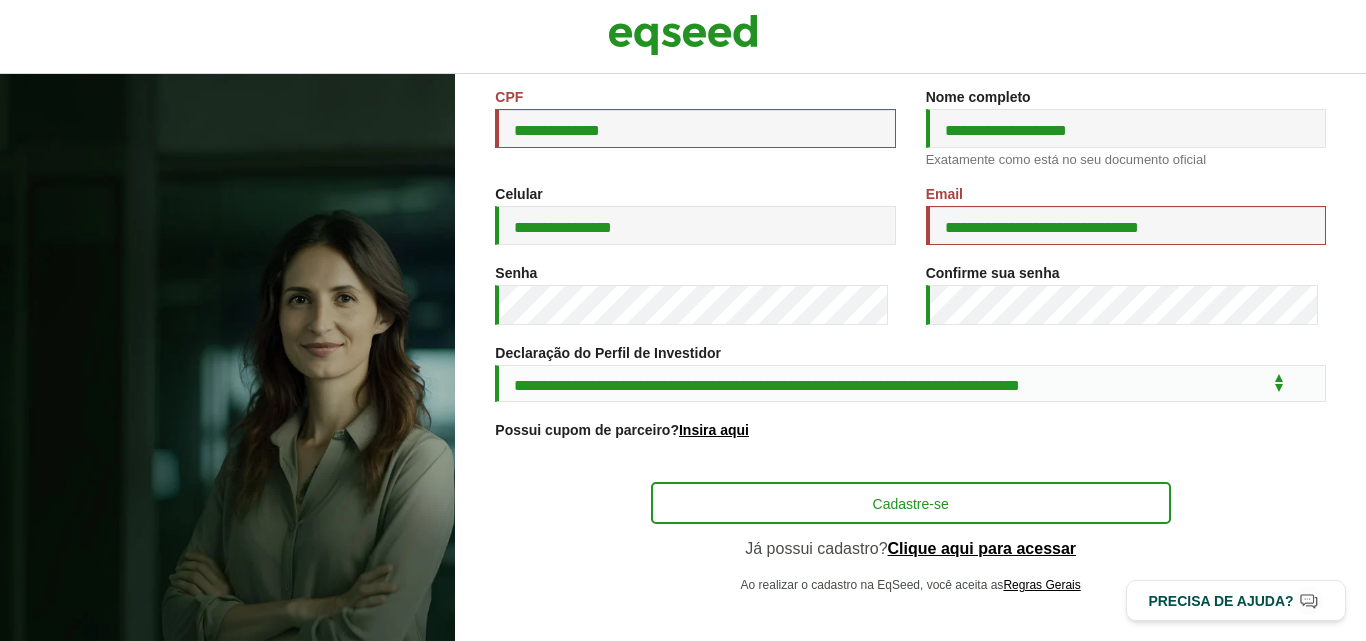 scroll, scrollTop: 298, scrollLeft: 0, axis: vertical 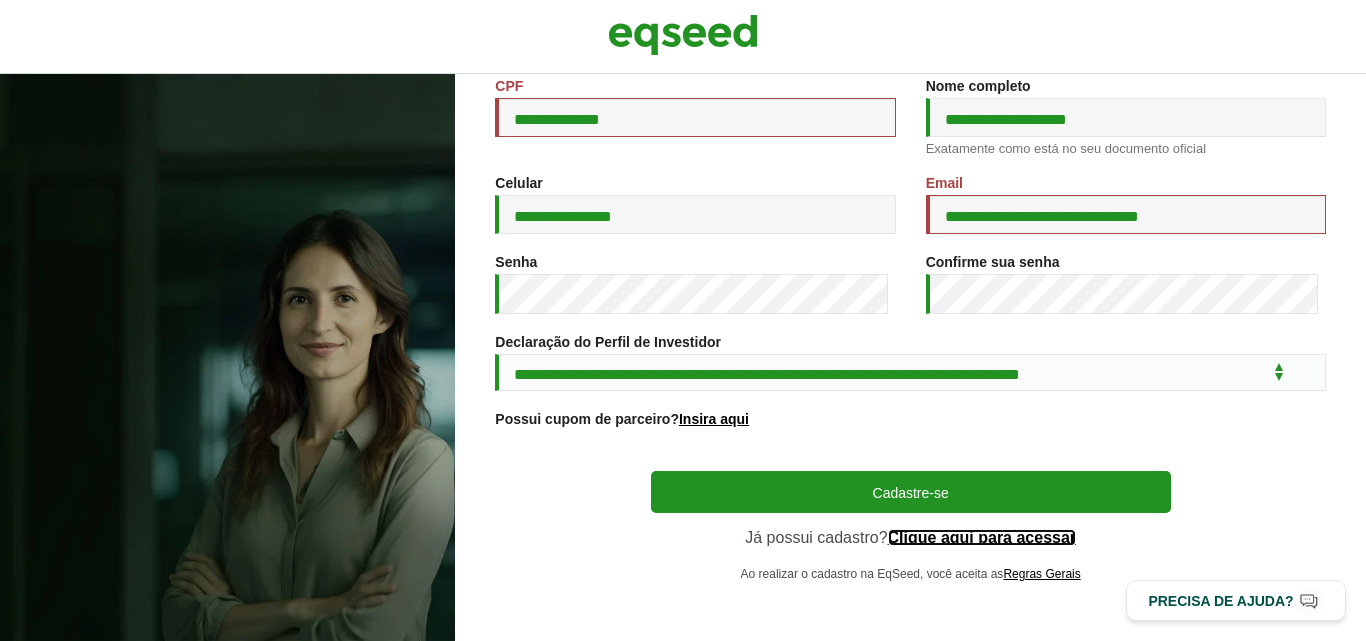 click on "Clique aqui para acessar" at bounding box center (982, 538) 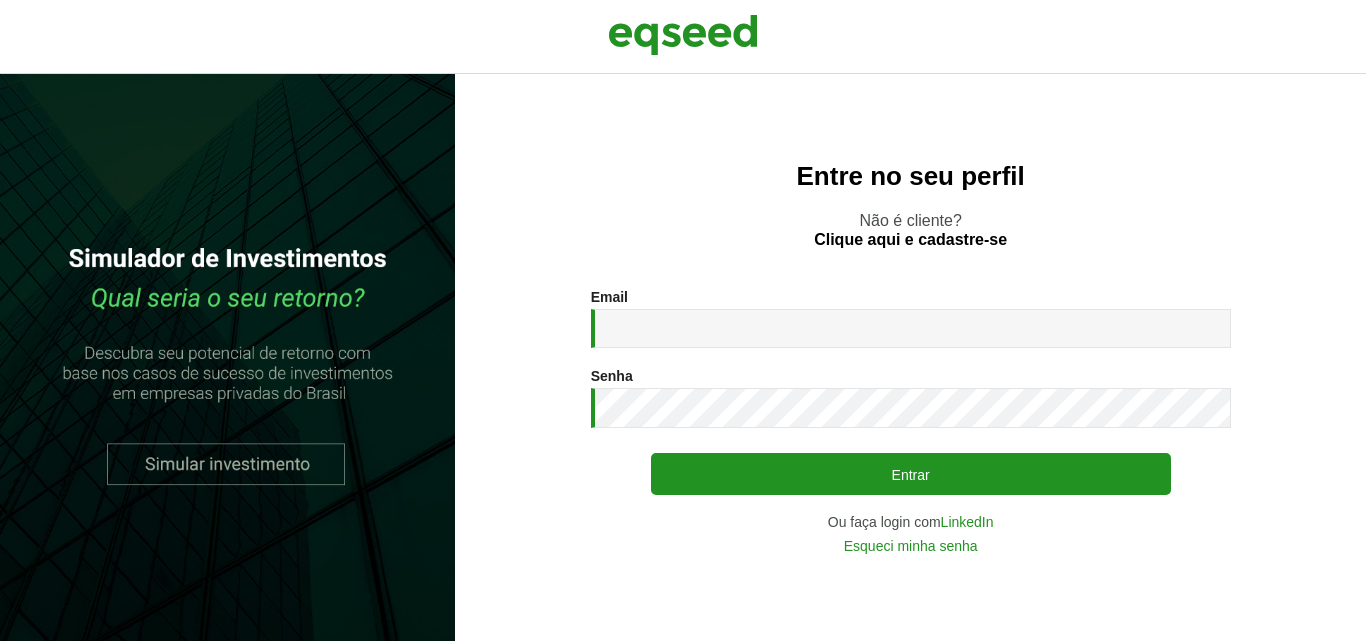 scroll, scrollTop: 0, scrollLeft: 0, axis: both 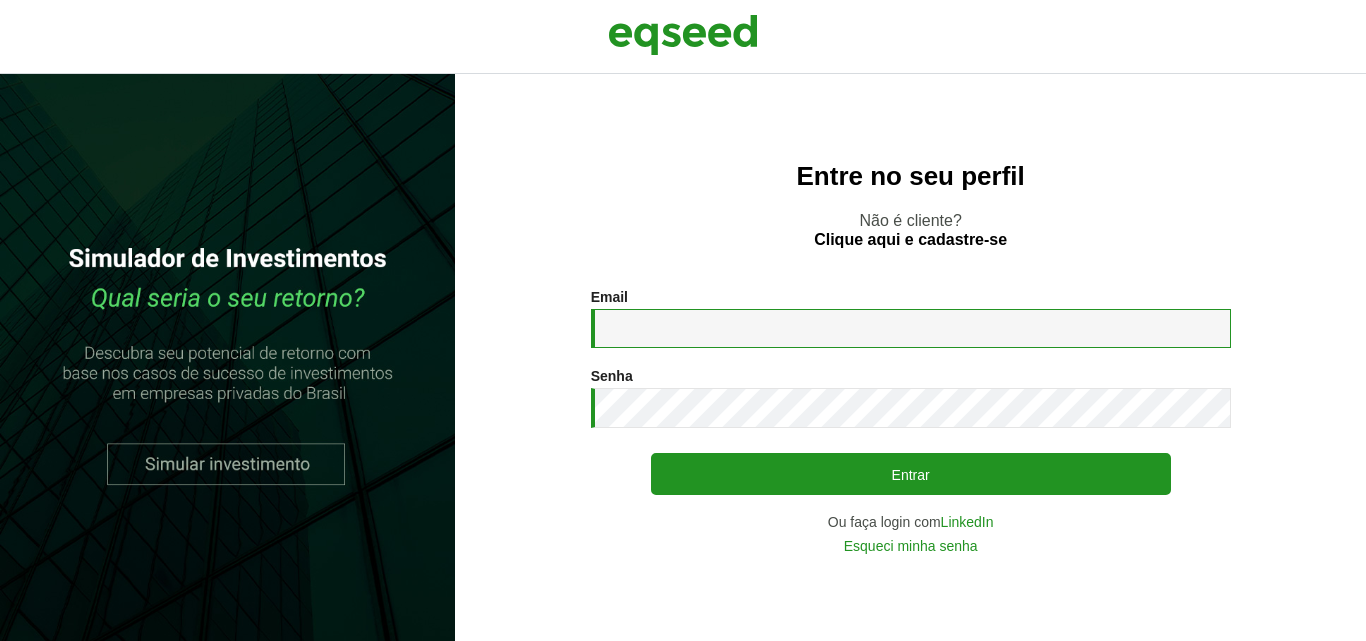 type on "**********" 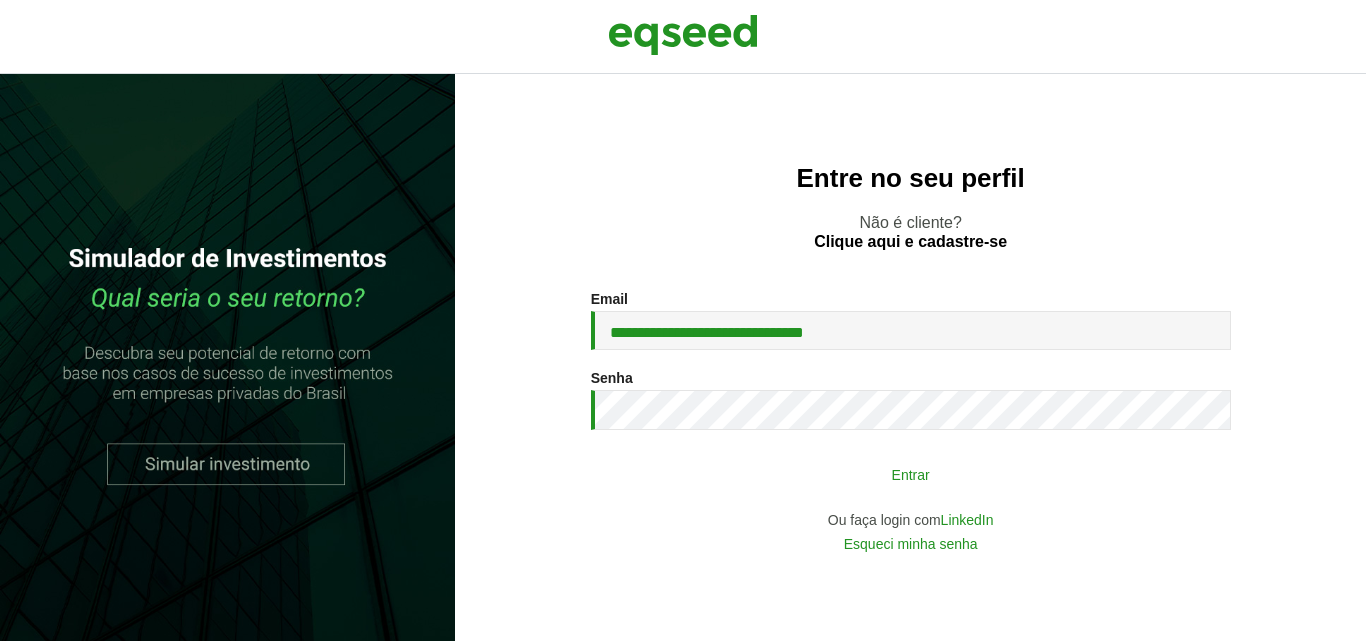 click on "Entrar" at bounding box center (911, 474) 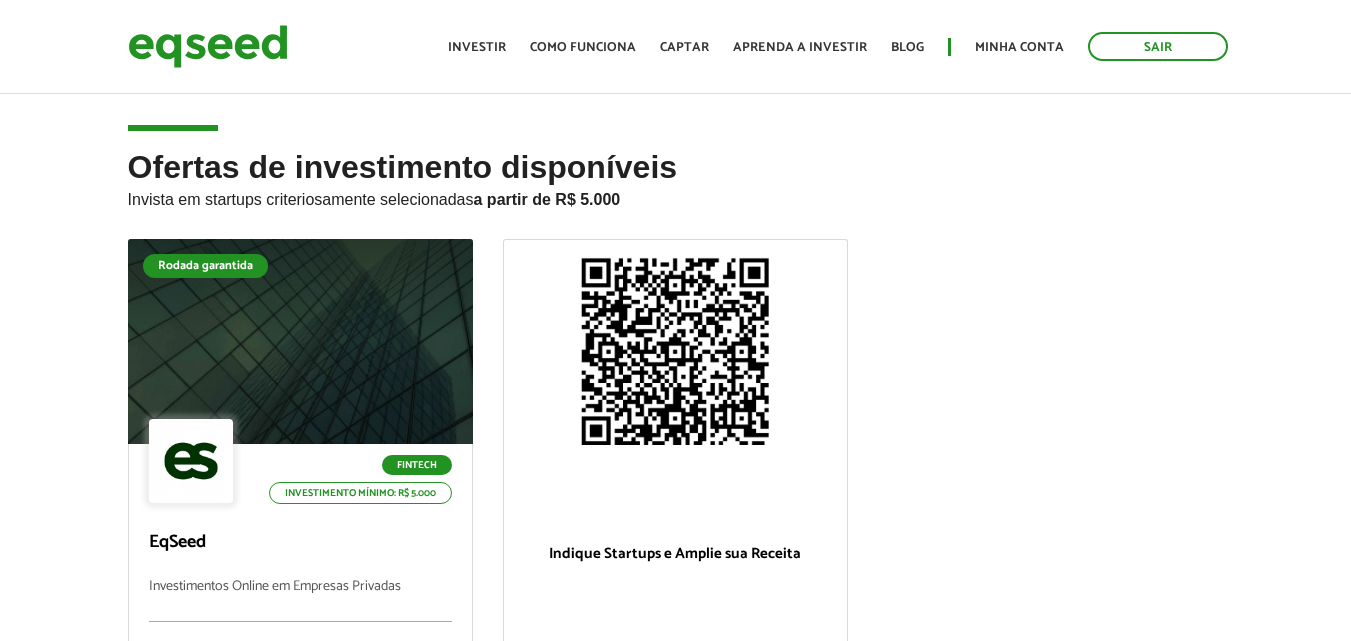 scroll, scrollTop: 0, scrollLeft: 0, axis: both 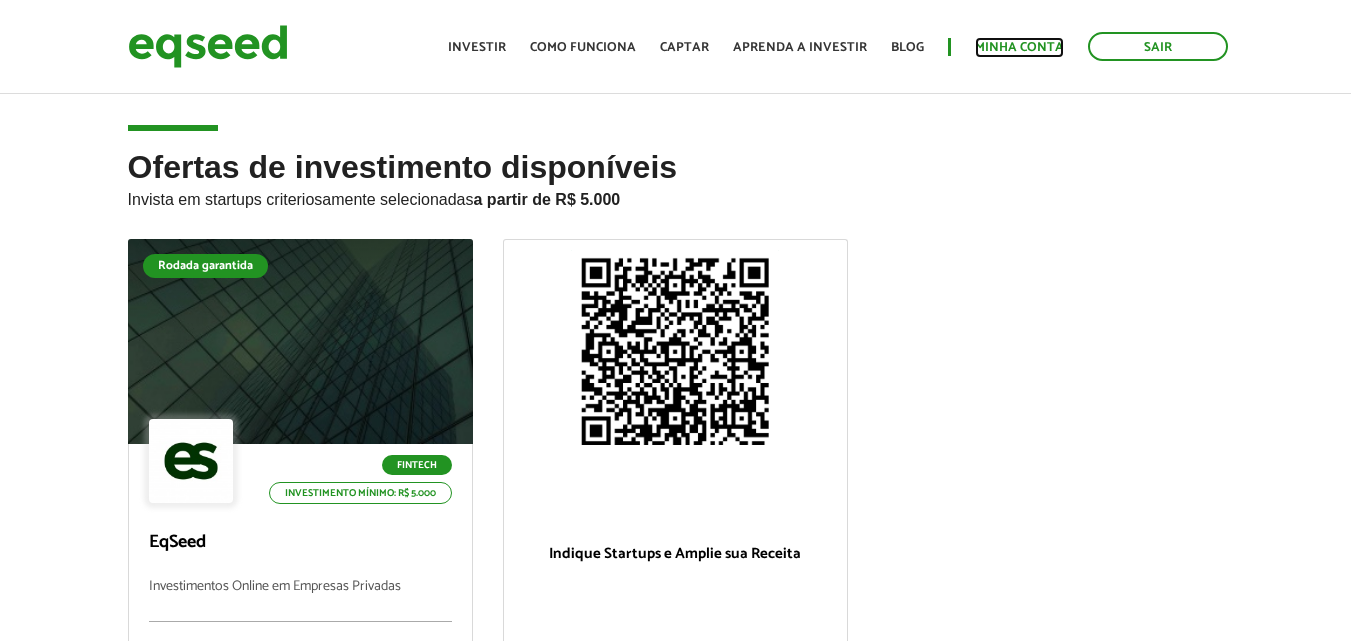click on "Minha conta" at bounding box center [1019, 47] 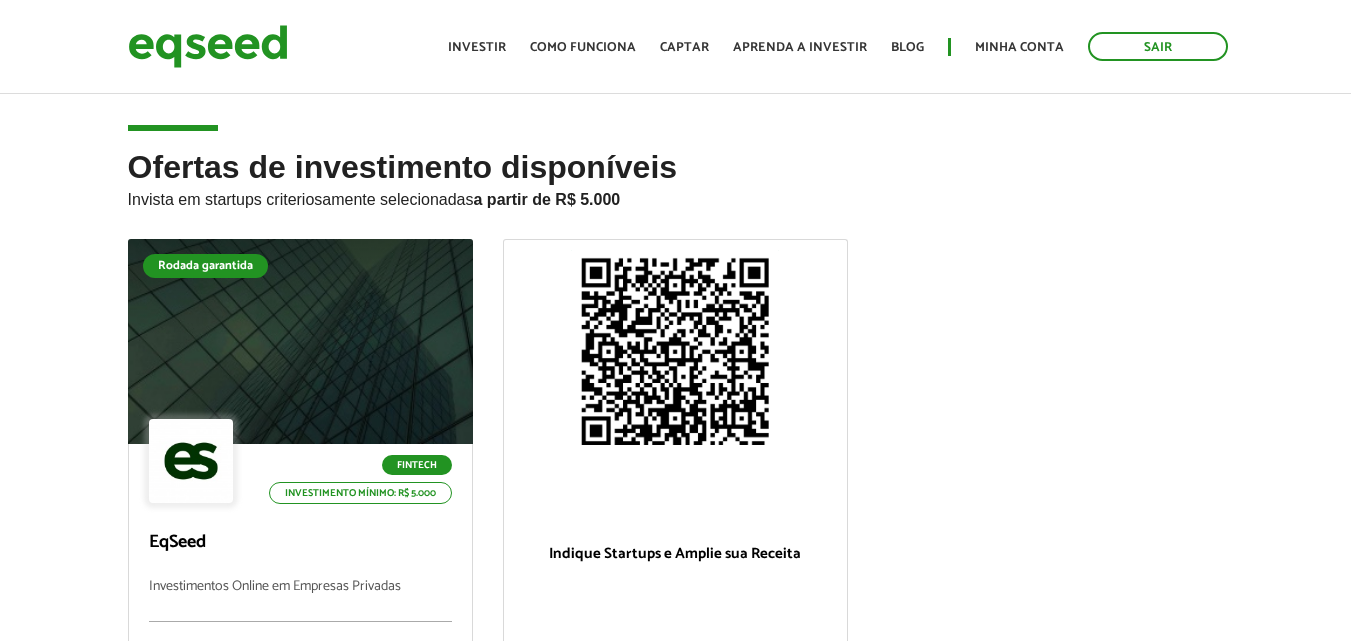 scroll, scrollTop: 0, scrollLeft: 0, axis: both 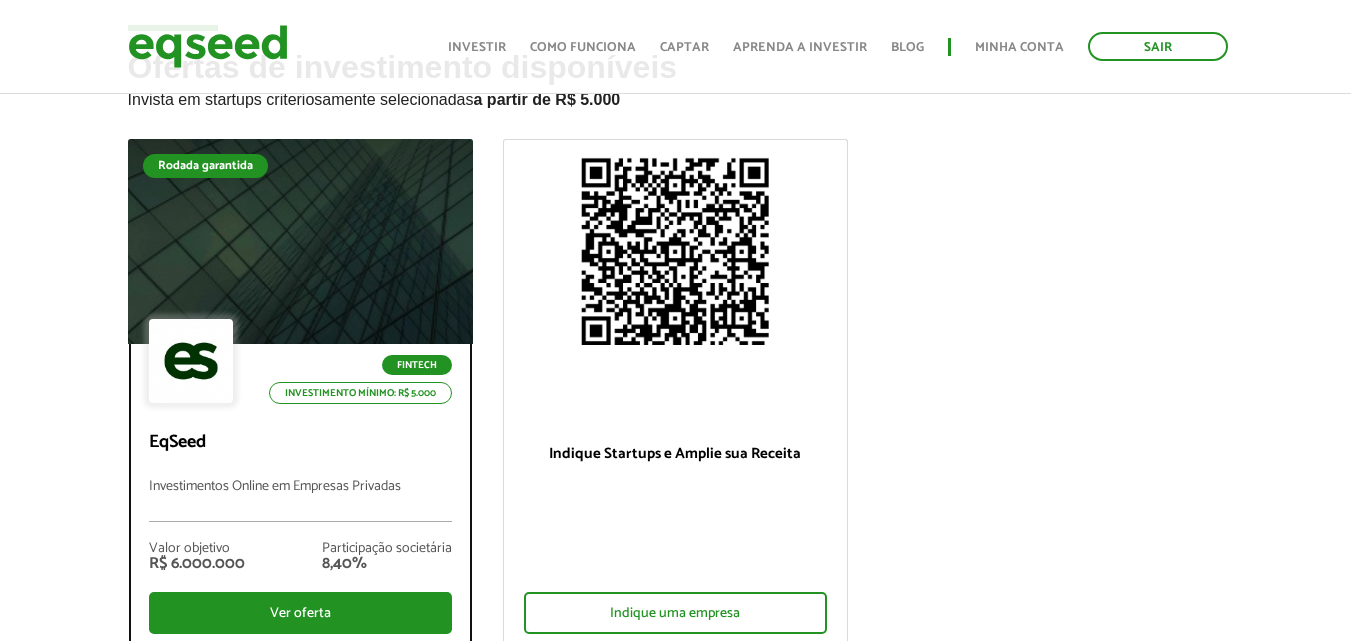 click on "Valor objetivo
R$ 6.000.000
Participação societária
8,40%" at bounding box center (300, 557) 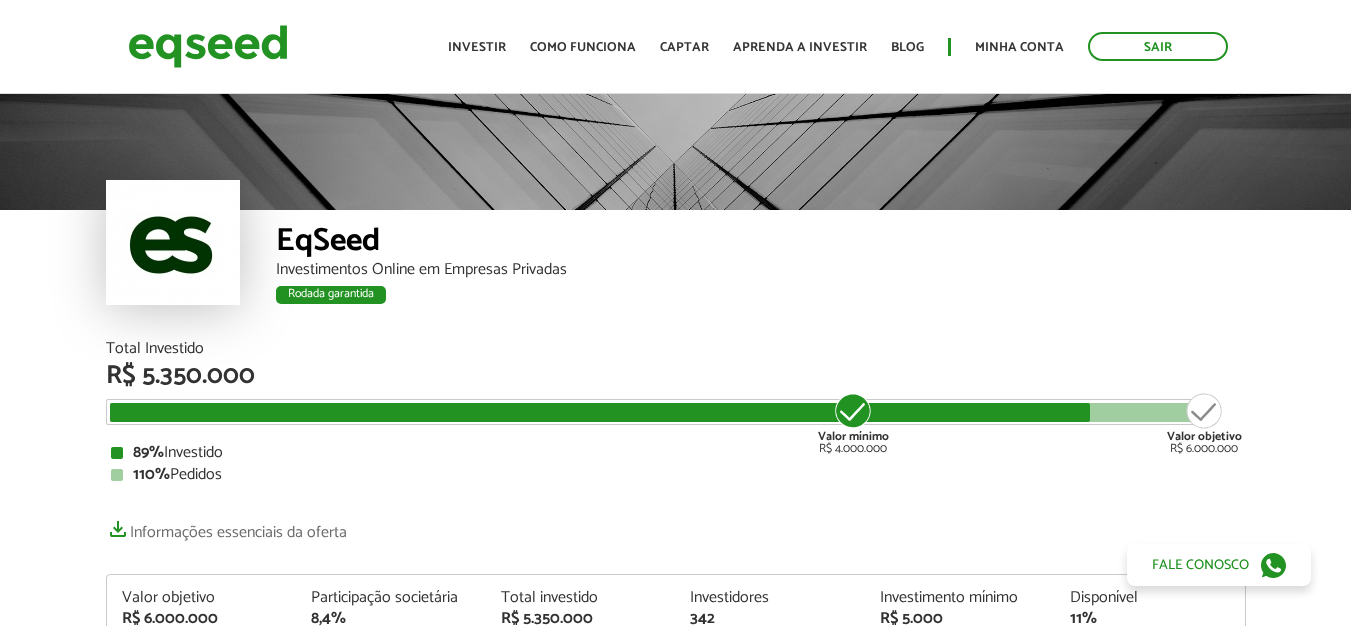 scroll, scrollTop: 0, scrollLeft: 0, axis: both 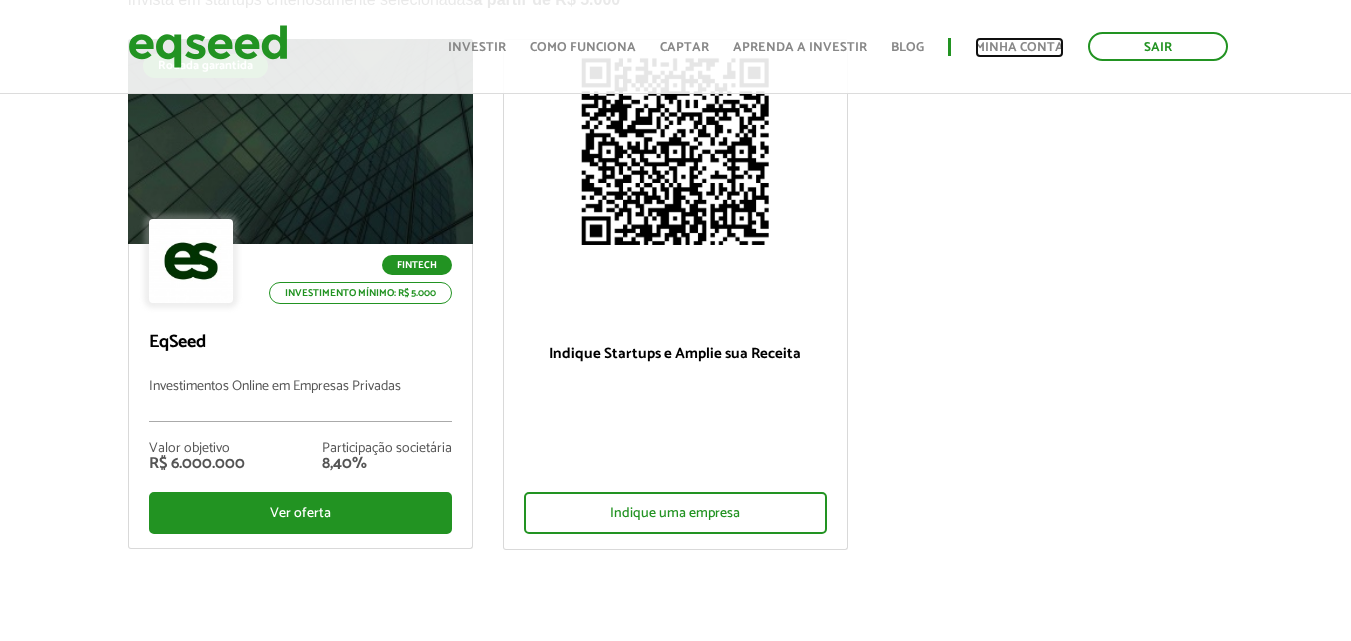 click on "Minha conta" at bounding box center [1019, 47] 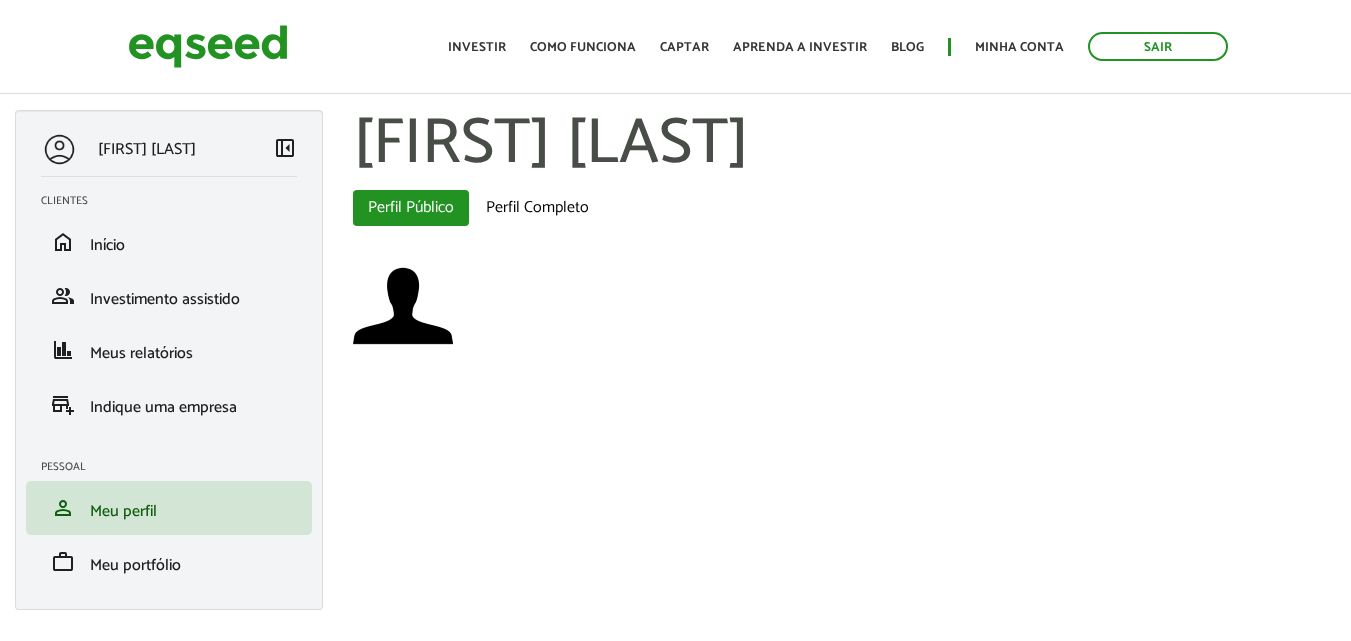 scroll, scrollTop: 0, scrollLeft: 0, axis: both 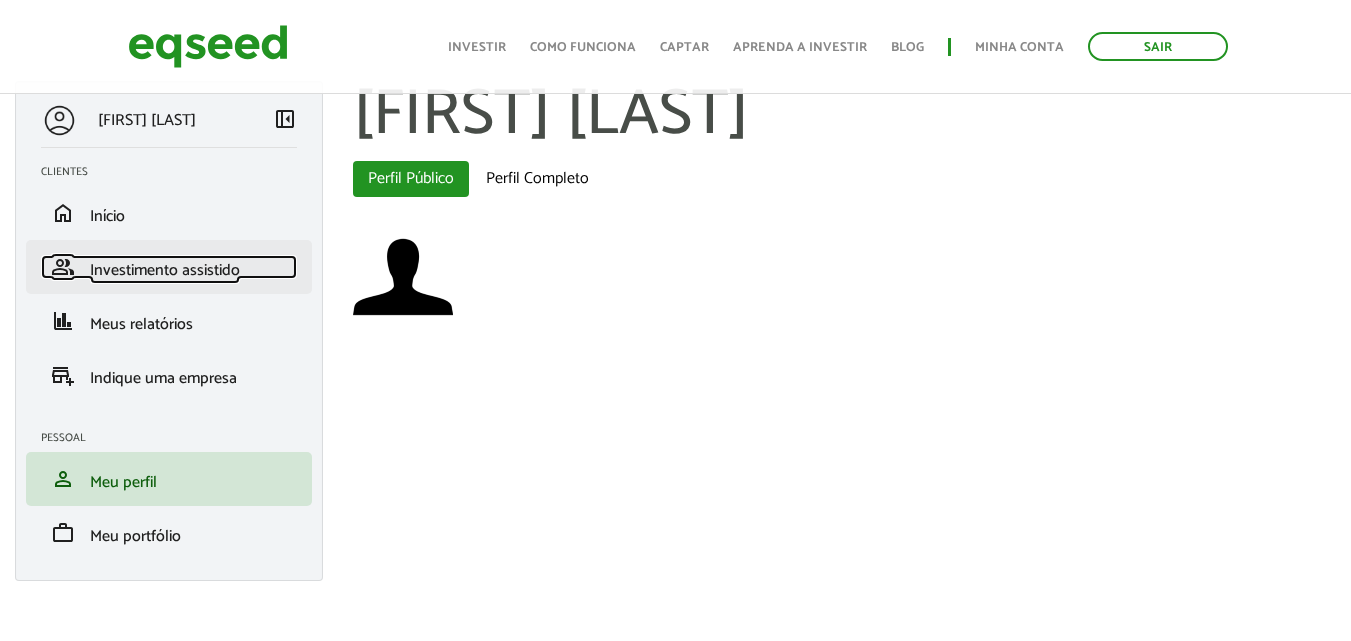 click on "Investimento assistido" at bounding box center (165, 270) 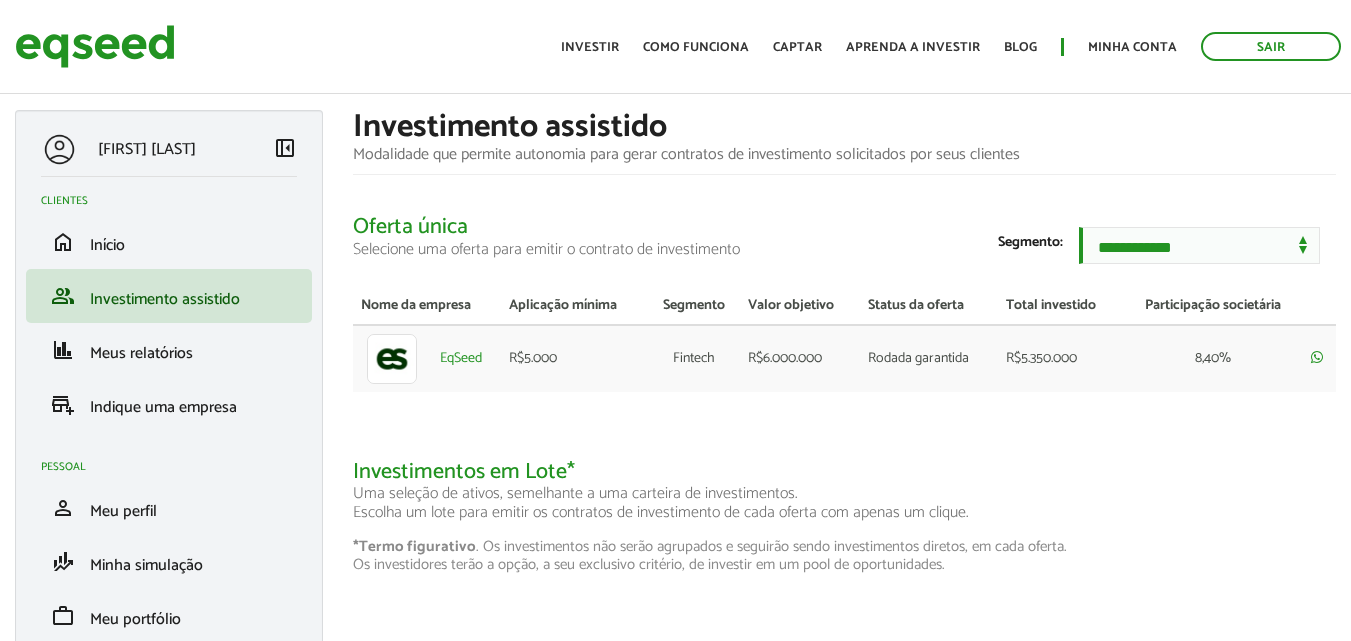 scroll, scrollTop: 0, scrollLeft: 0, axis: both 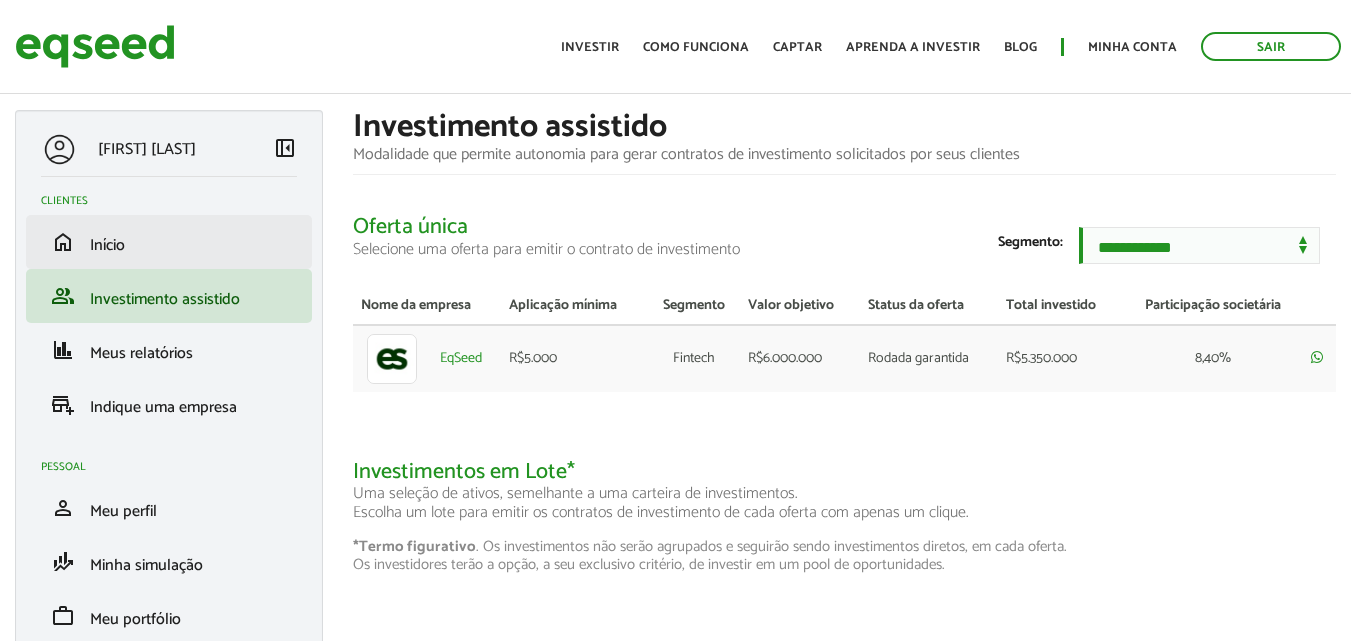 click on "home Início" at bounding box center (169, 242) 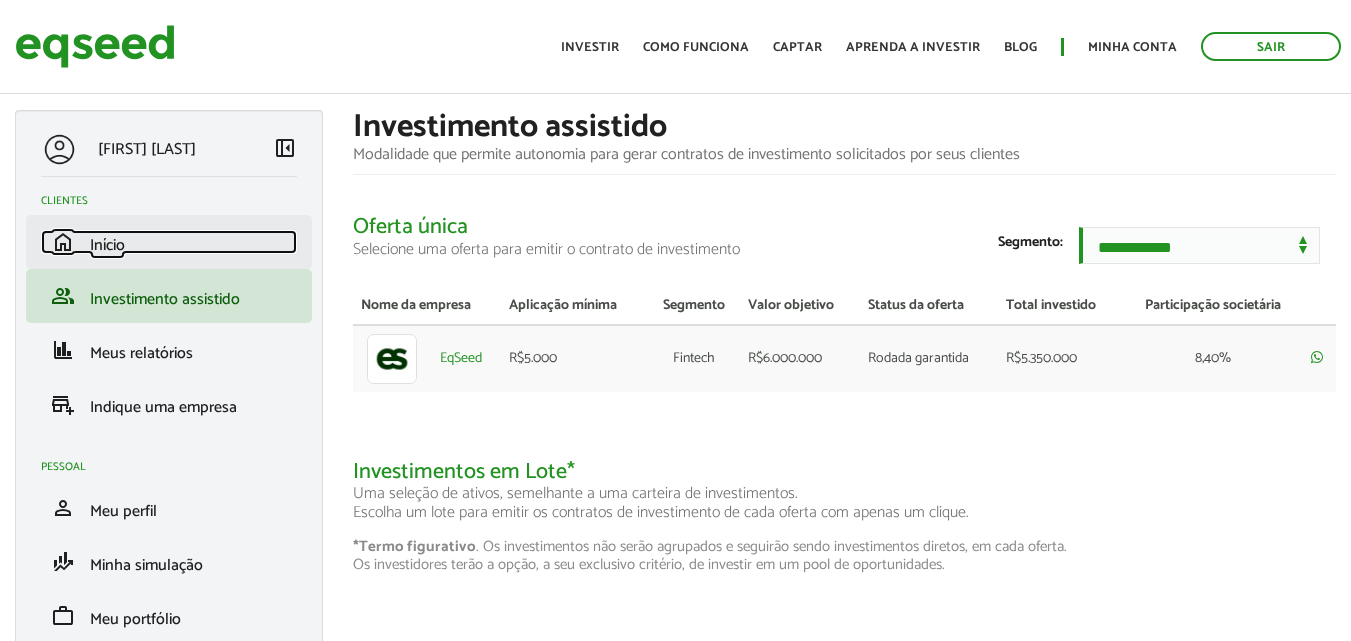 click on "Início" at bounding box center [107, 245] 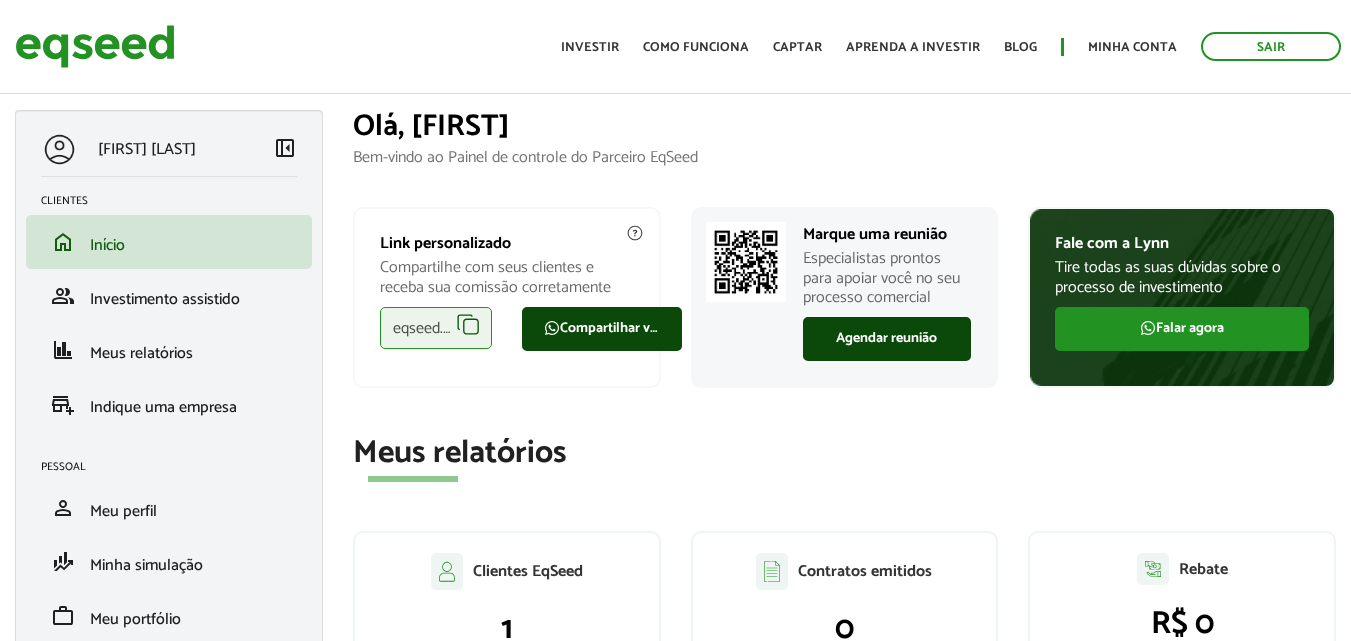 scroll, scrollTop: 0, scrollLeft: 0, axis: both 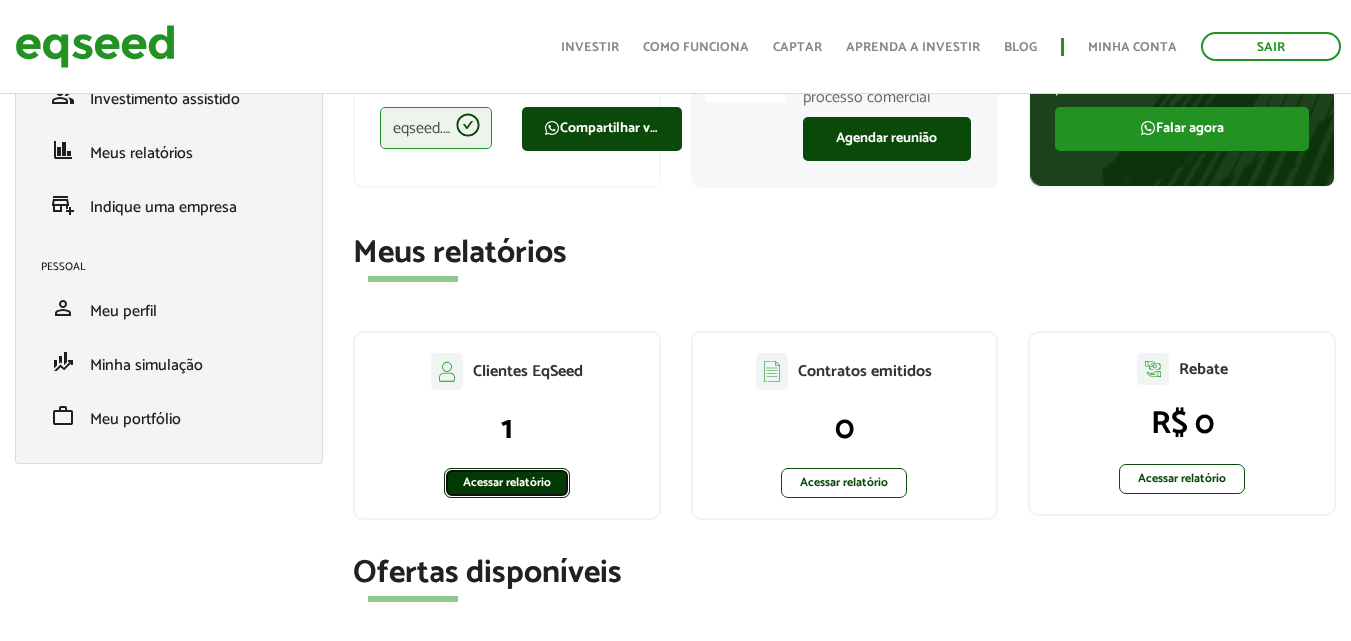 click on "Acessar relatório" at bounding box center [507, 483] 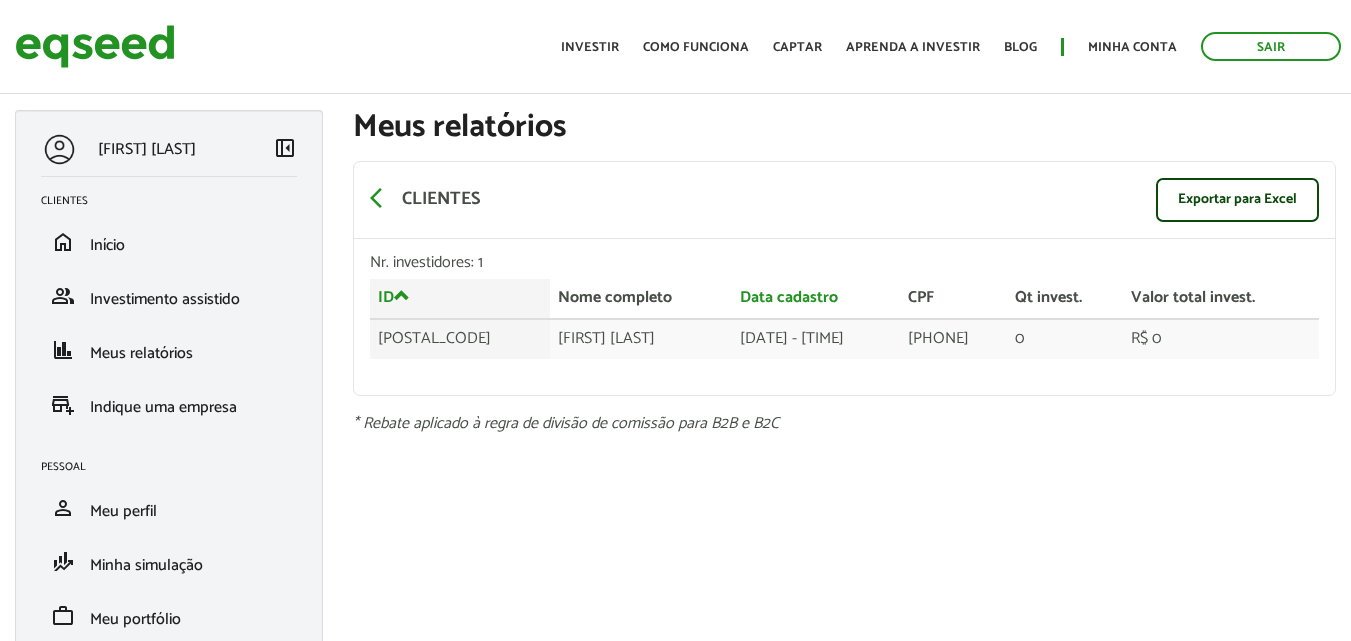 scroll, scrollTop: 0, scrollLeft: 0, axis: both 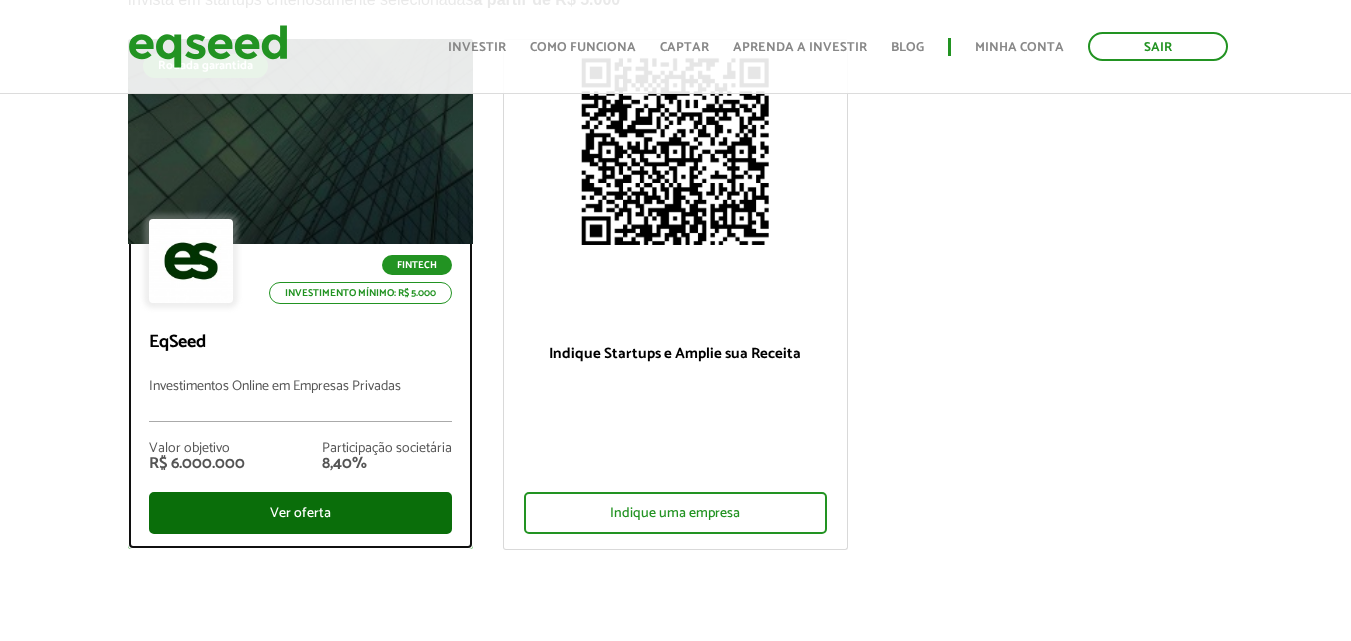 click on "Ver oferta" at bounding box center [300, 513] 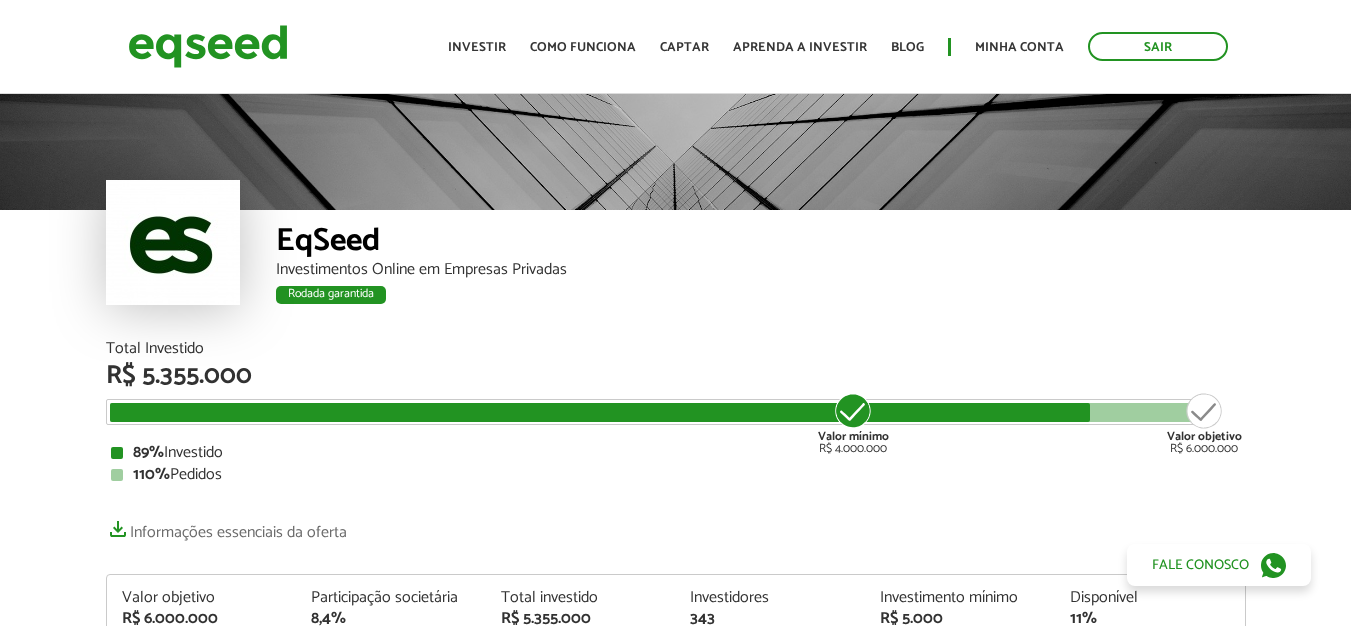 scroll, scrollTop: 0, scrollLeft: 0, axis: both 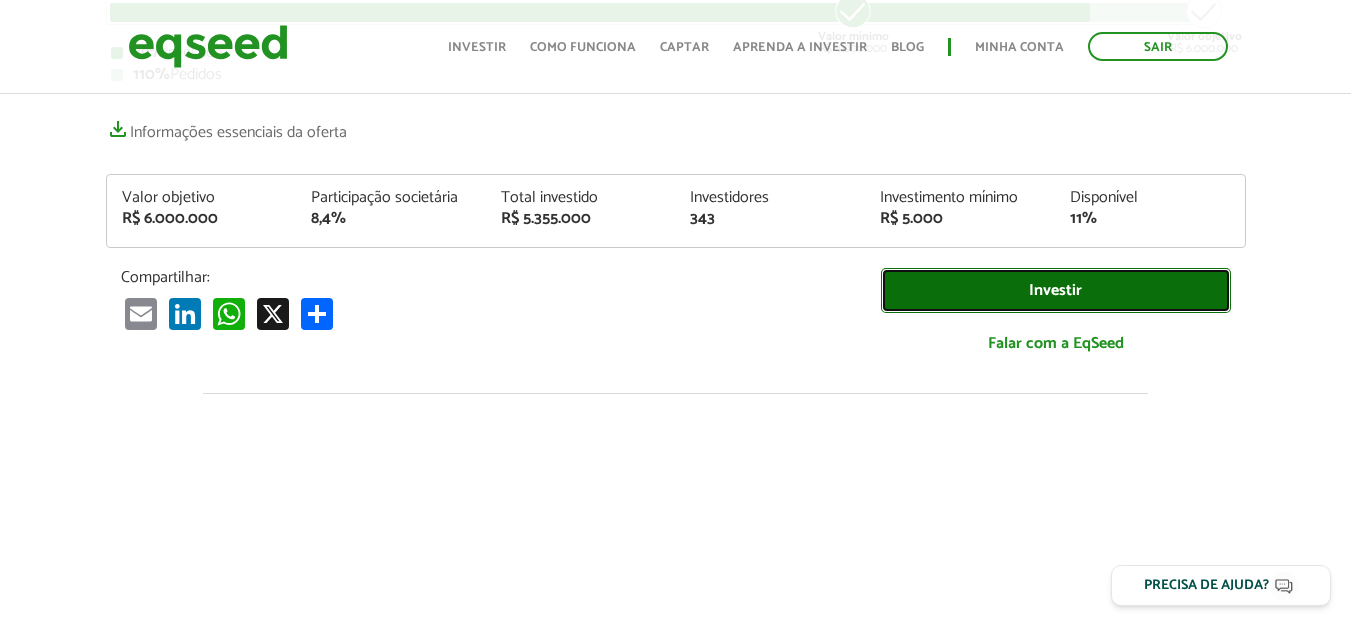 click on "Investir" at bounding box center [1056, 290] 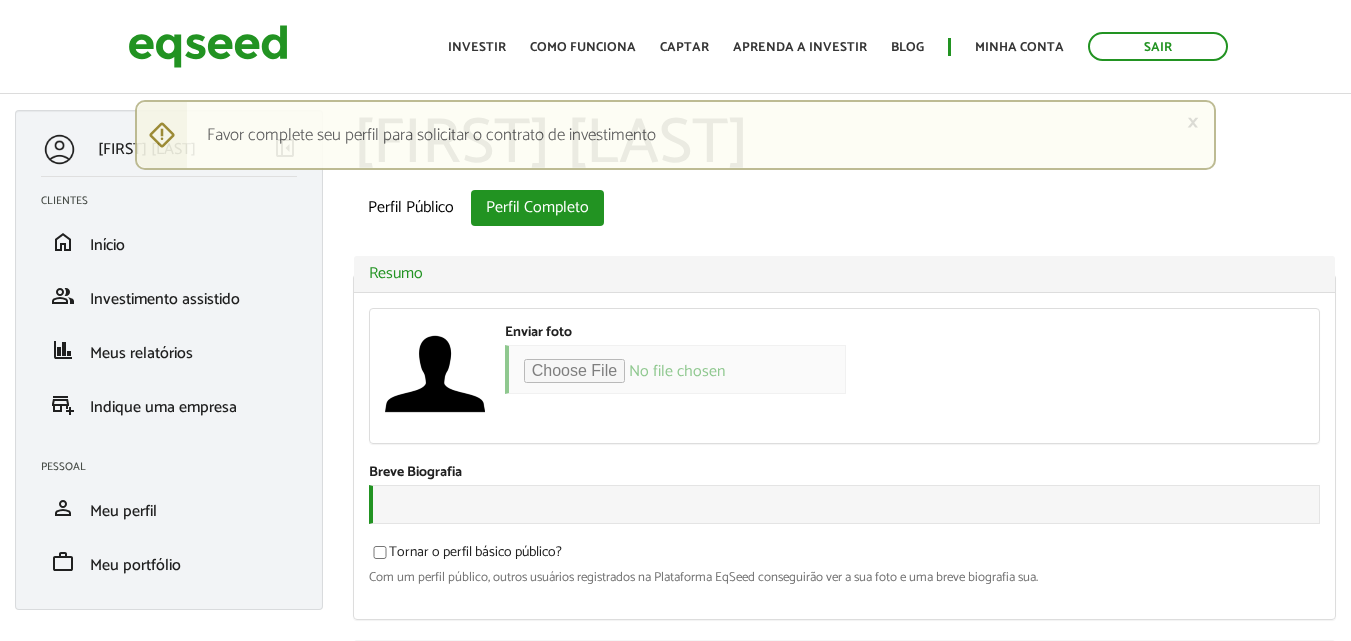 scroll, scrollTop: 0, scrollLeft: 0, axis: both 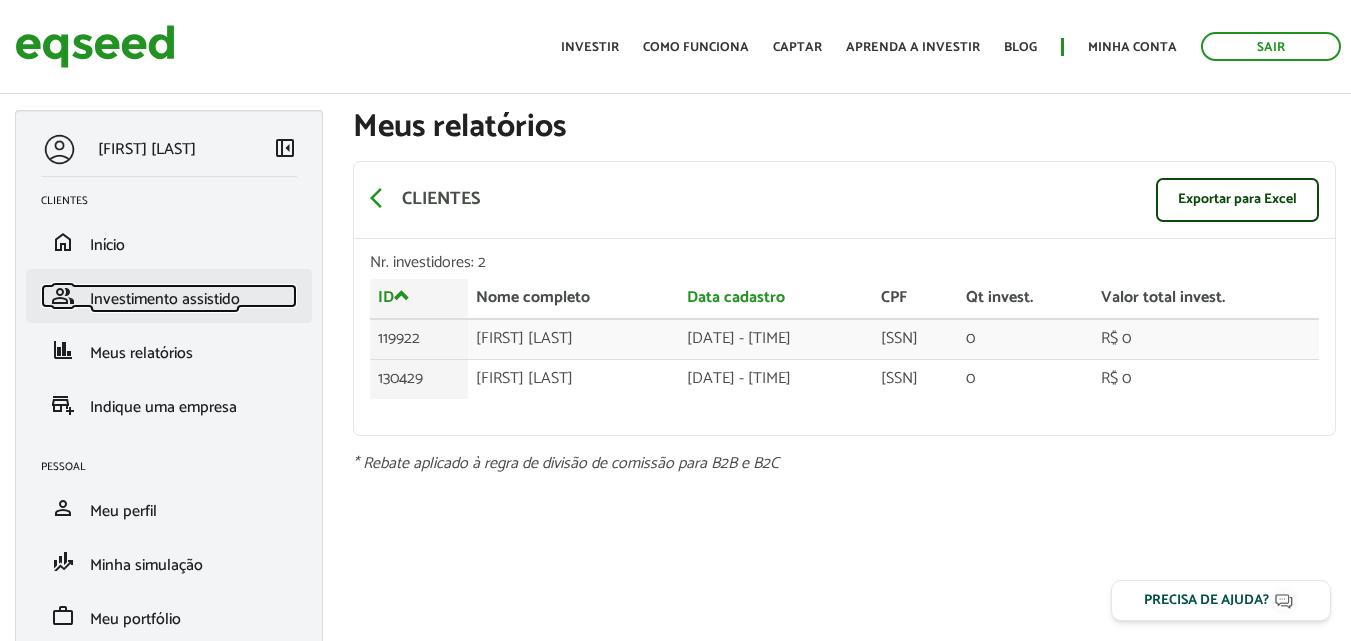 click on "Investimento assistido" at bounding box center (165, 299) 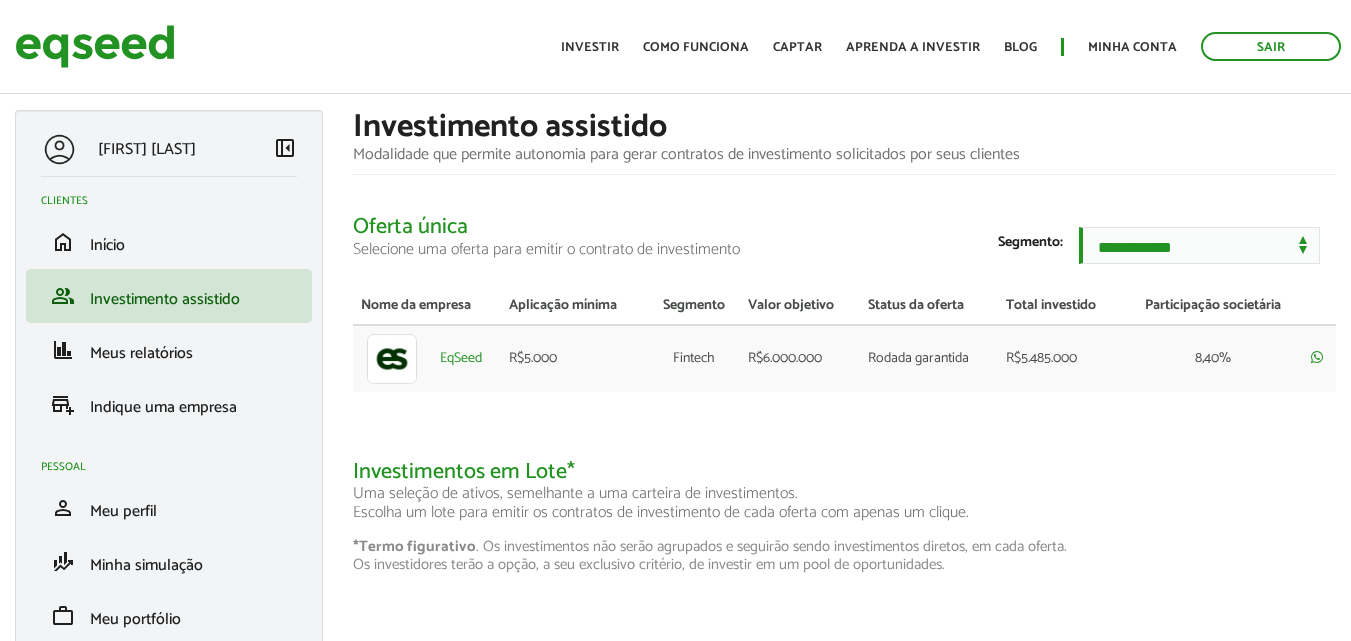 scroll, scrollTop: 0, scrollLeft: 0, axis: both 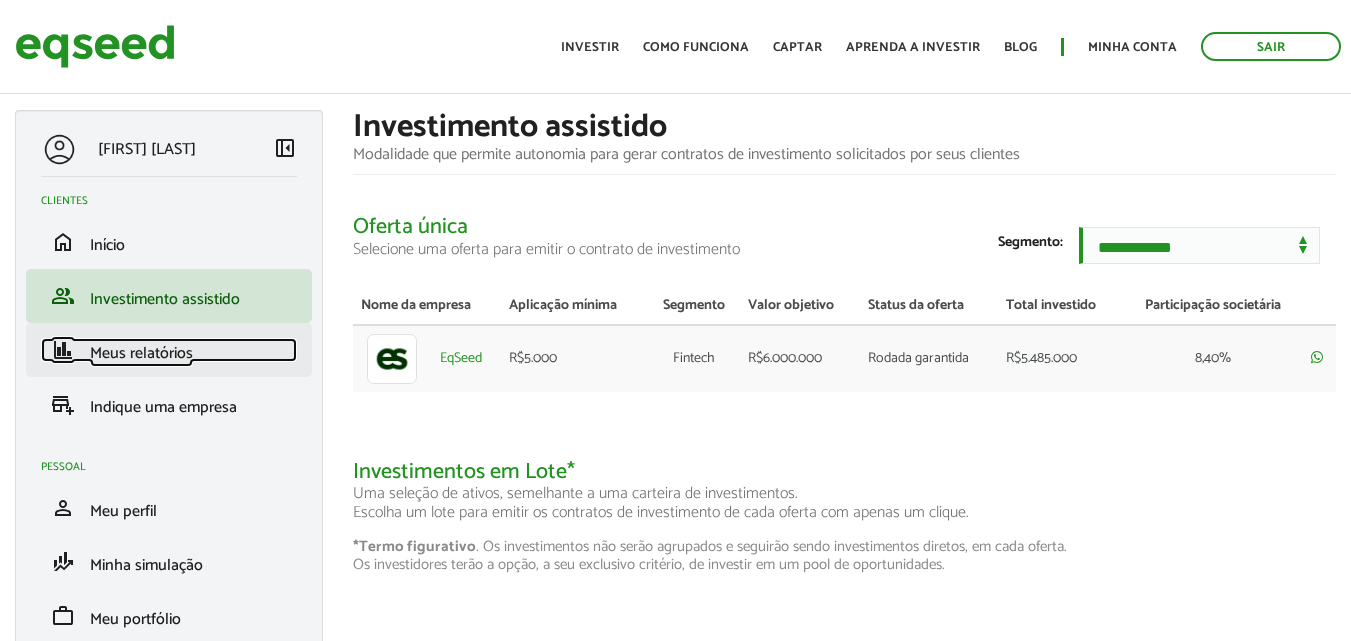 click on "Meus relatórios" at bounding box center (141, 353) 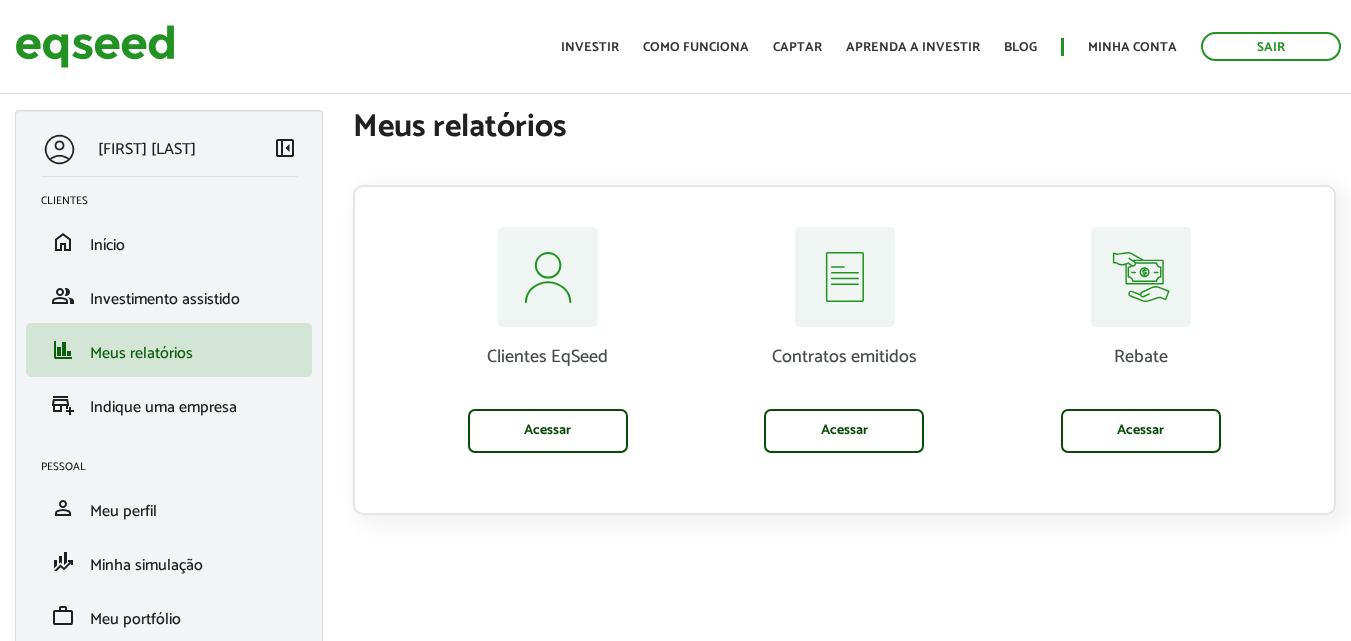 scroll, scrollTop: 0, scrollLeft: 0, axis: both 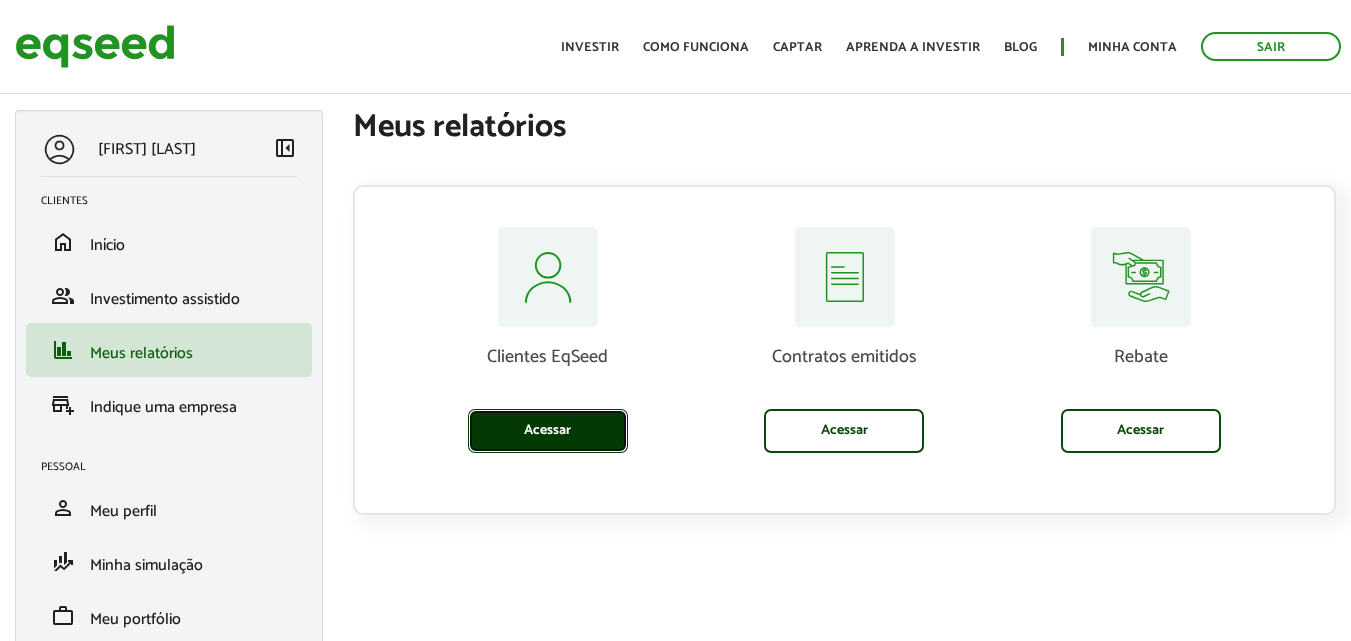 click on "Acessar" at bounding box center (548, 431) 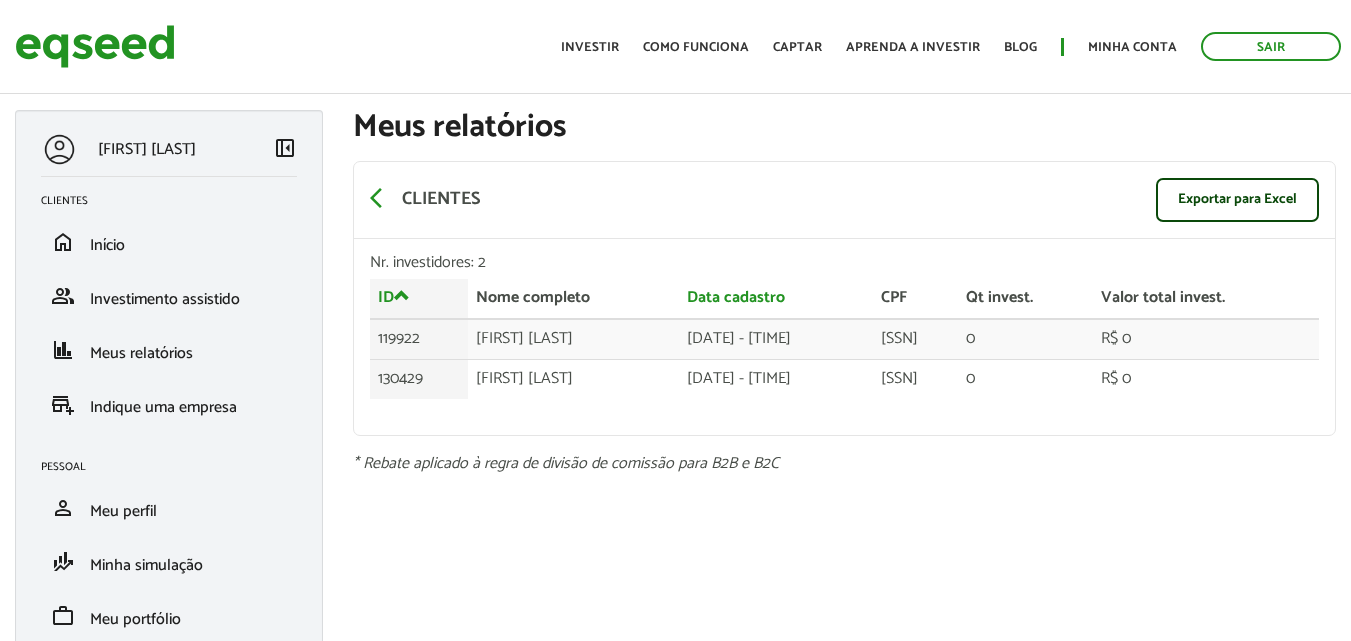 scroll, scrollTop: 0, scrollLeft: 0, axis: both 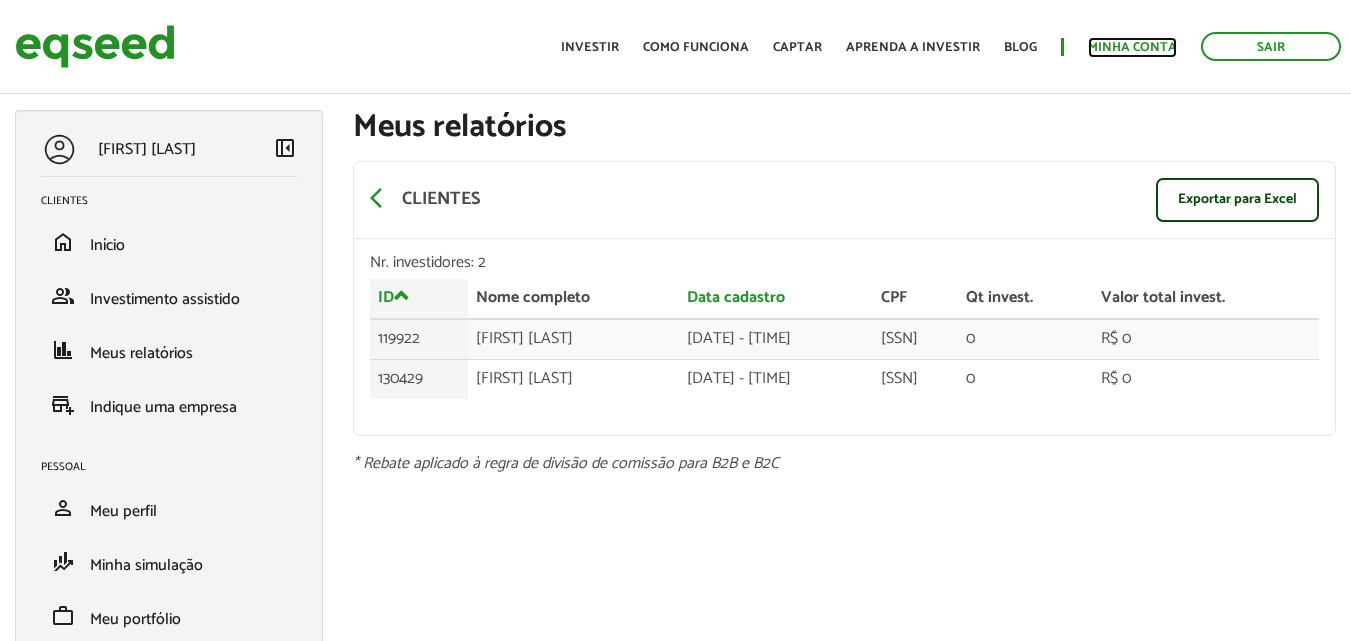 click on "Minha conta" at bounding box center (1132, 47) 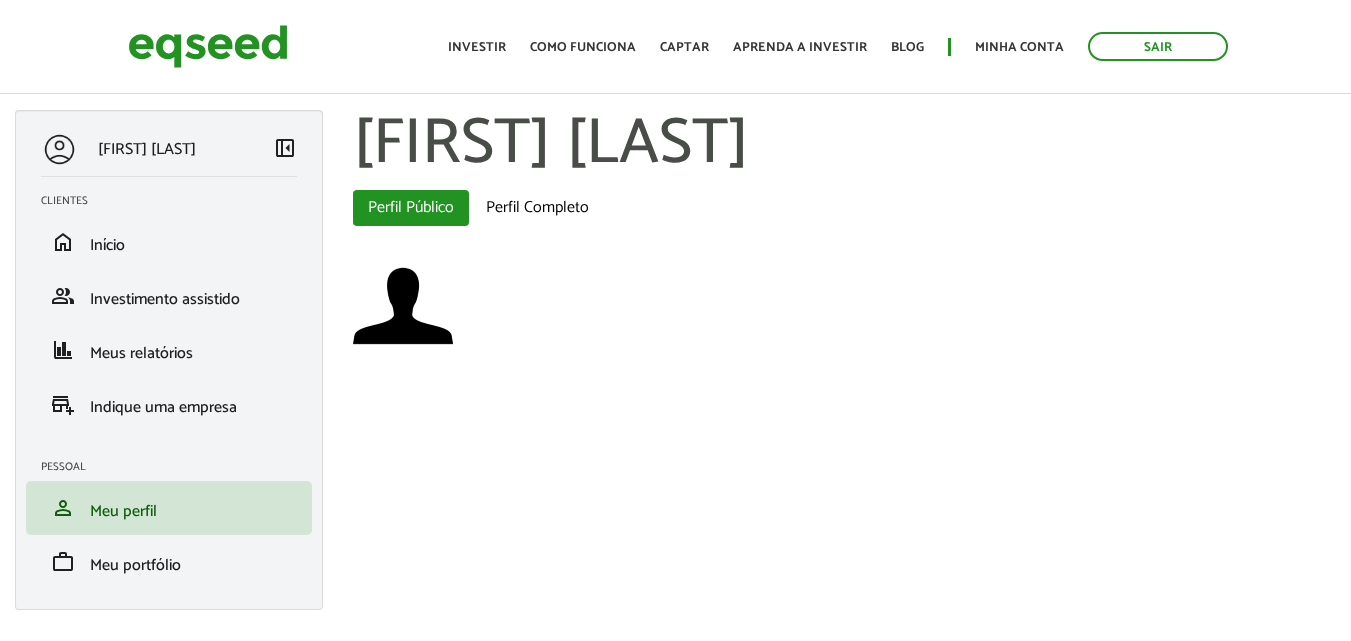 scroll, scrollTop: 0, scrollLeft: 0, axis: both 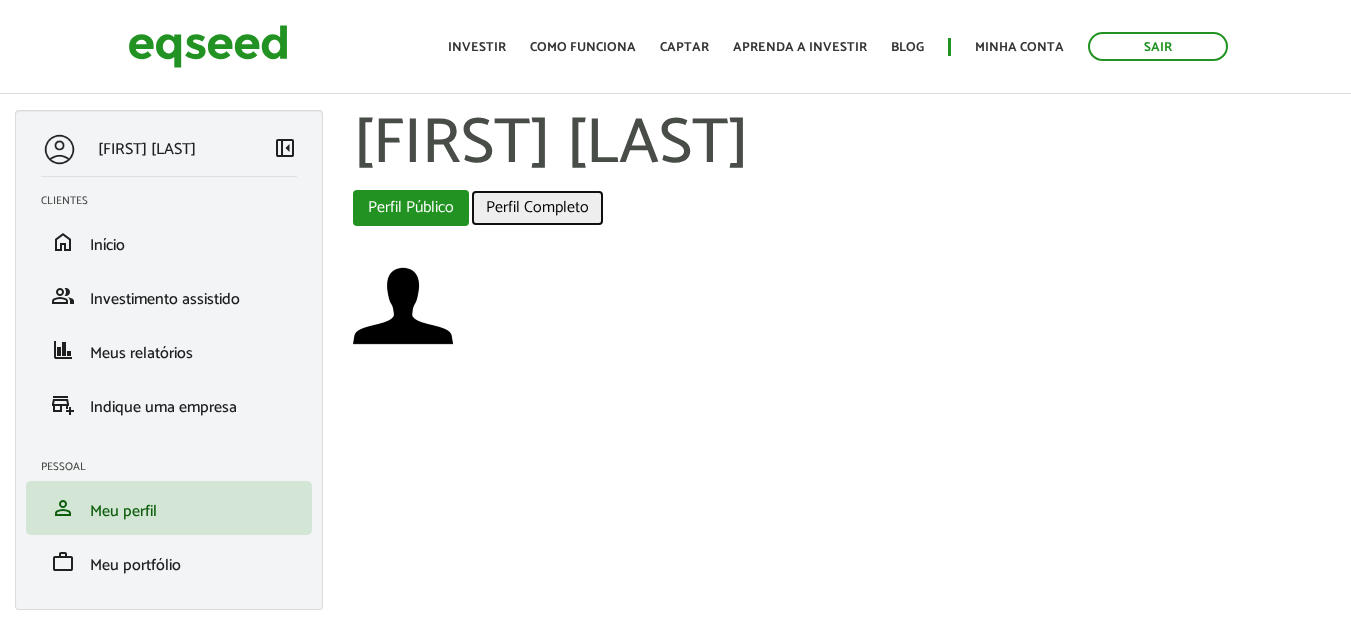 click on "Perfil Completo" at bounding box center (537, 208) 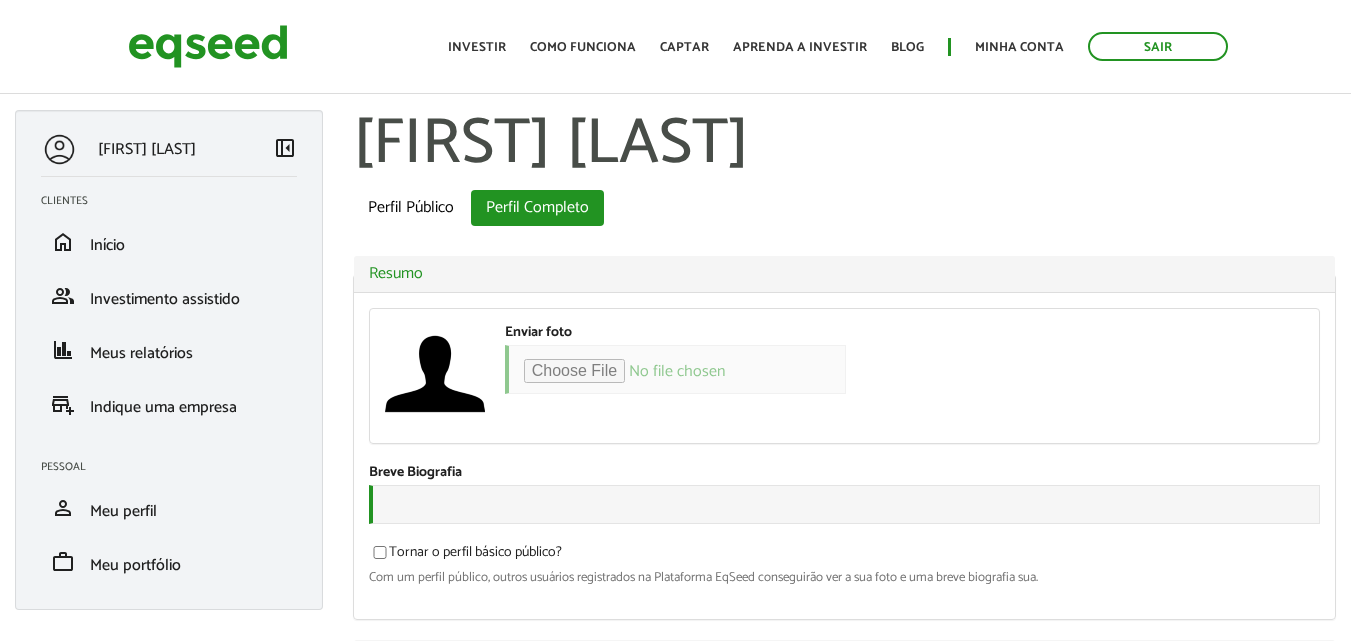 scroll, scrollTop: 0, scrollLeft: 0, axis: both 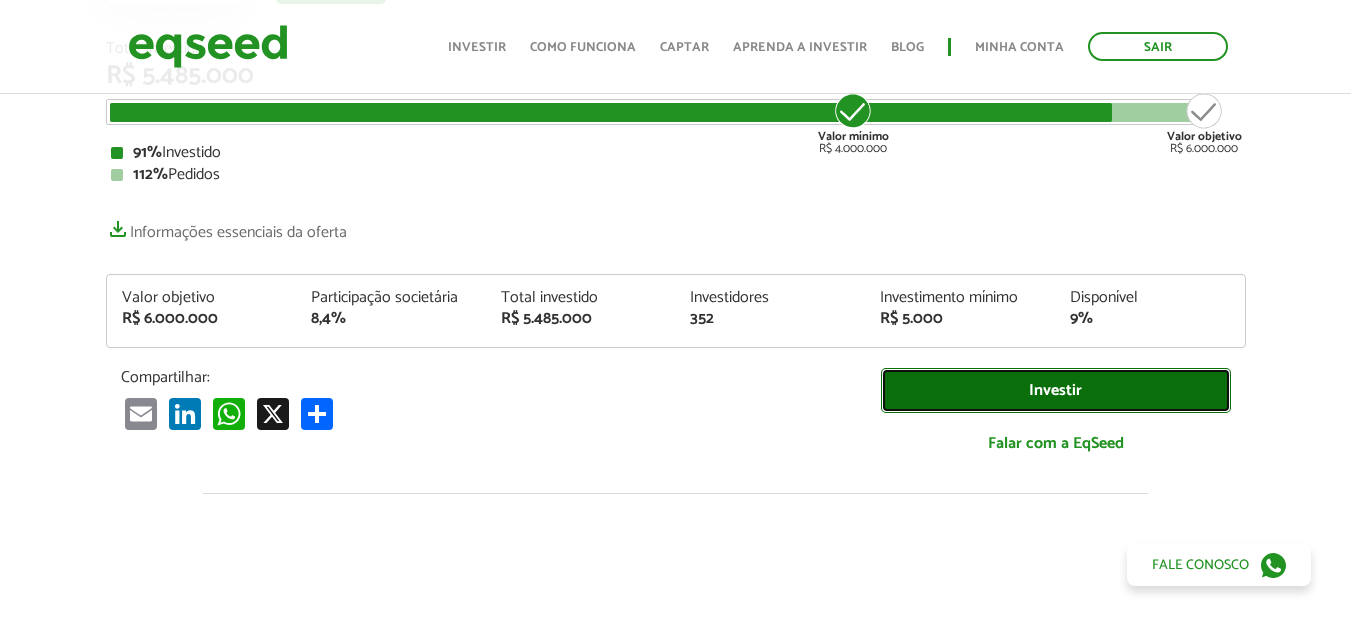 click on "Investir" at bounding box center (1056, 390) 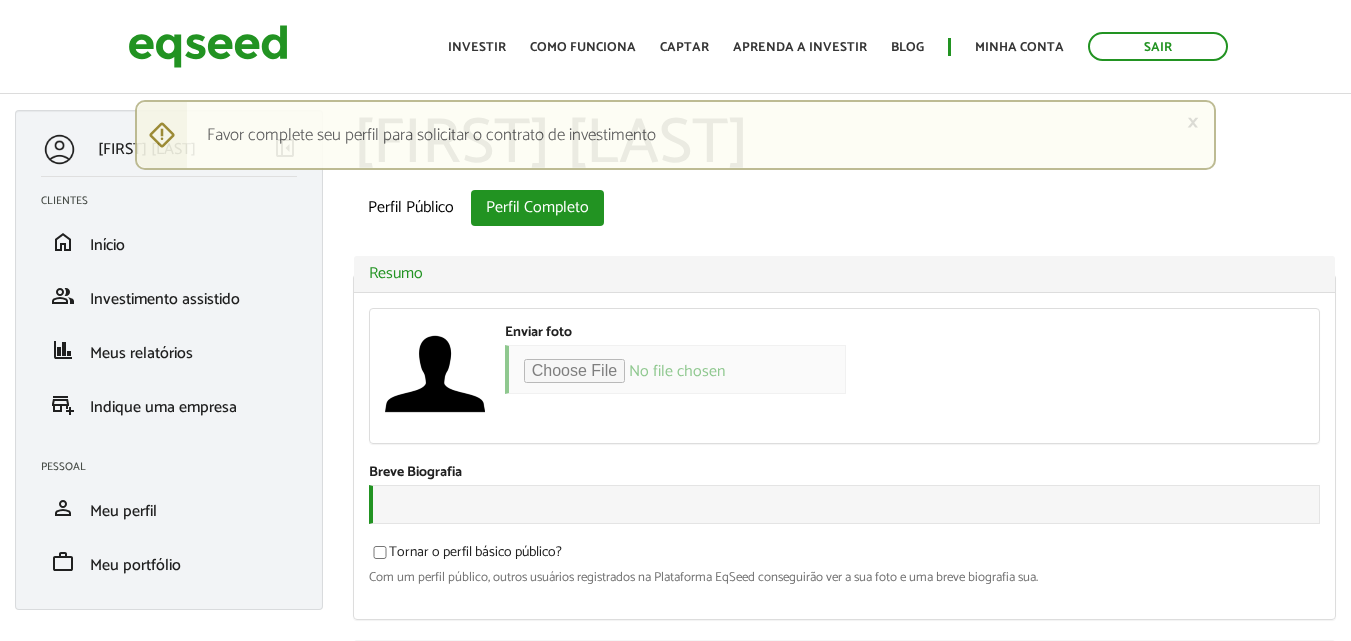 scroll, scrollTop: 0, scrollLeft: 0, axis: both 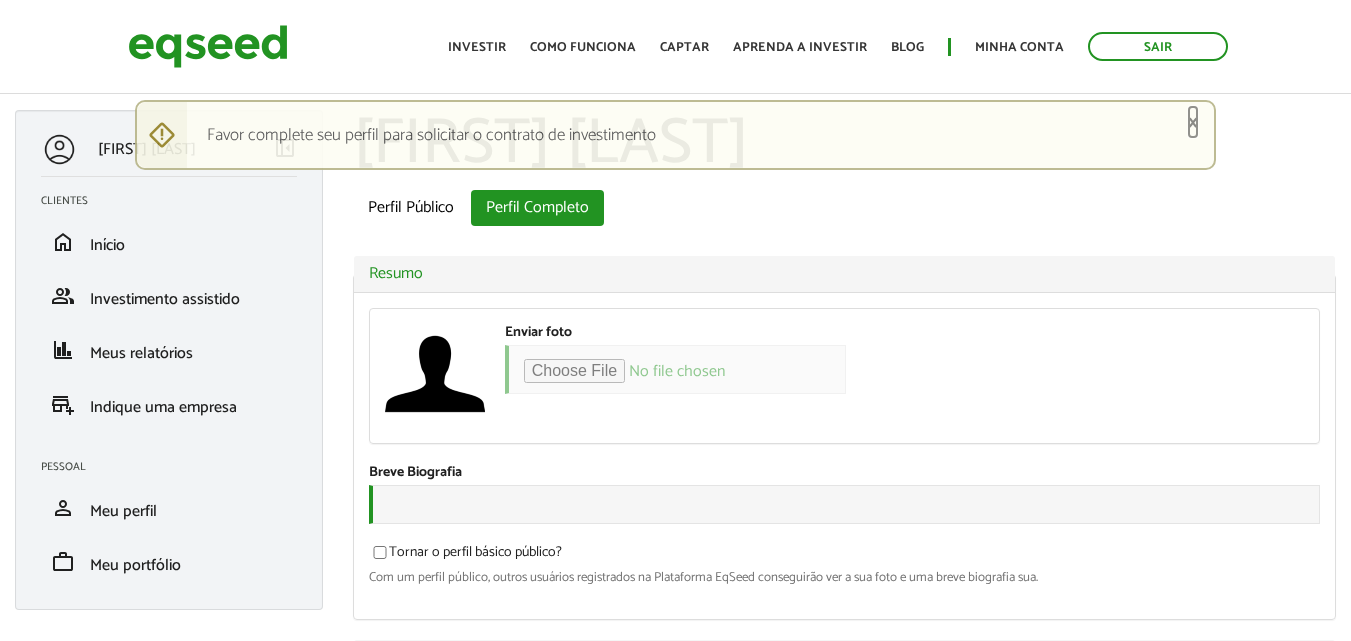 click on "×" at bounding box center (1193, 122) 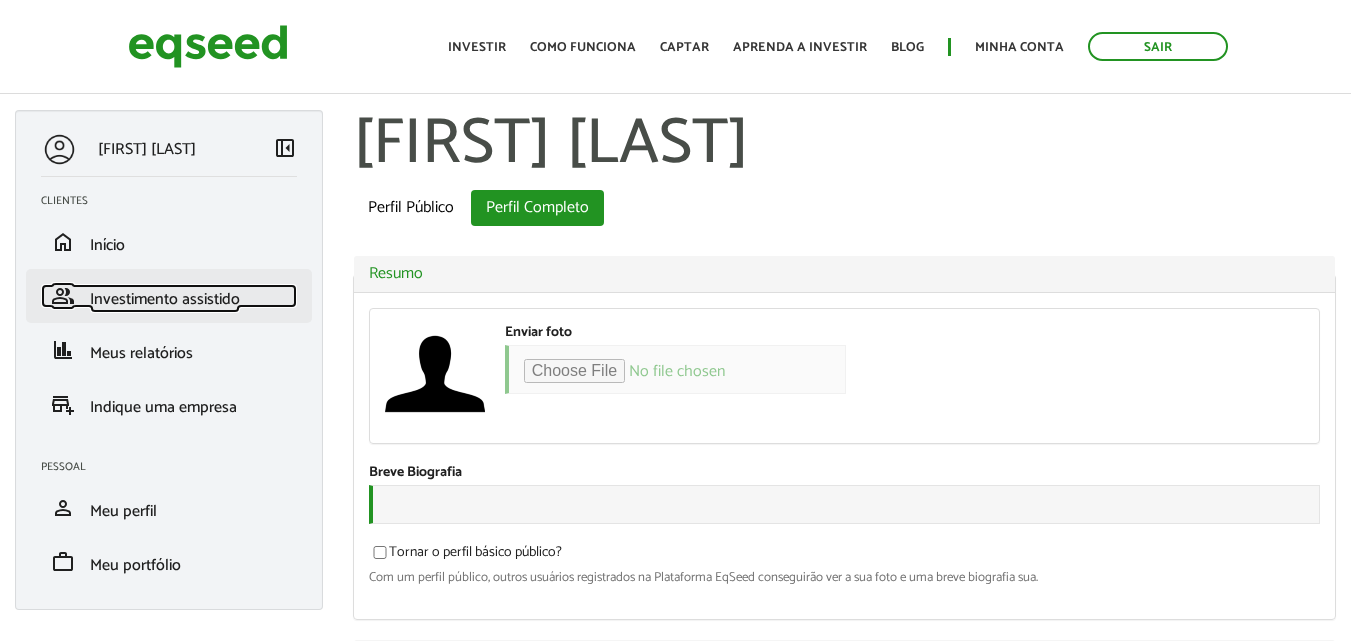click on "Investimento assistido" at bounding box center (165, 299) 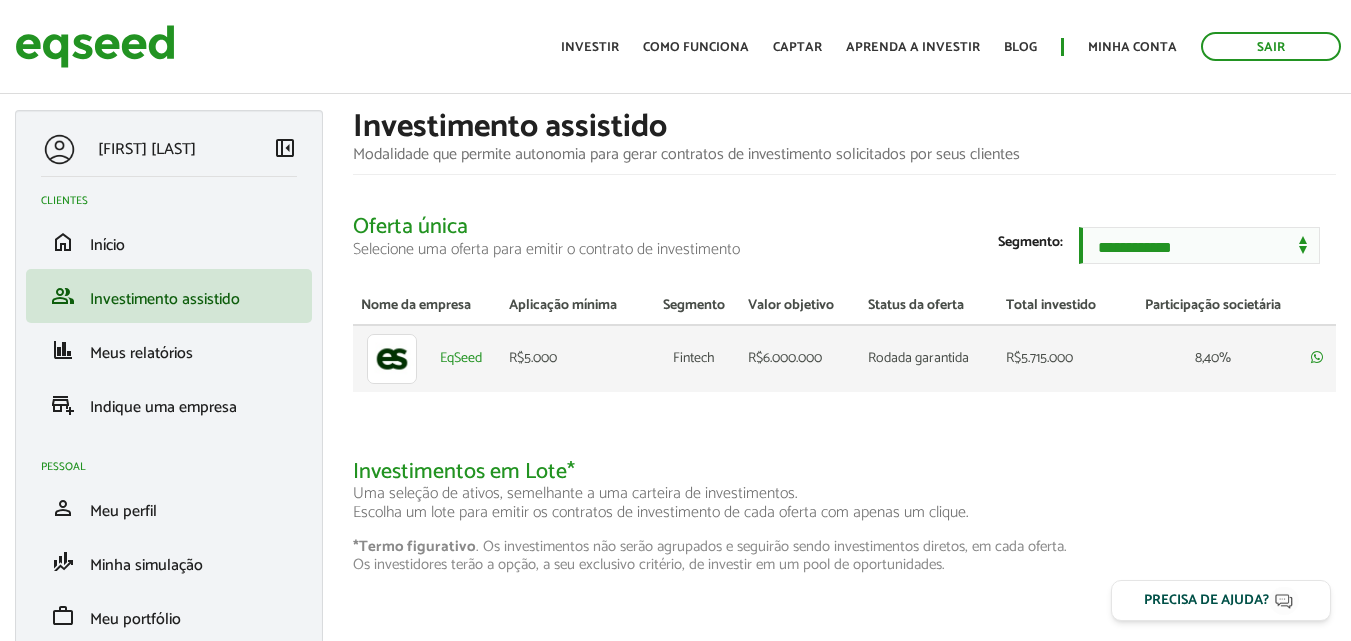 scroll, scrollTop: 0, scrollLeft: 0, axis: both 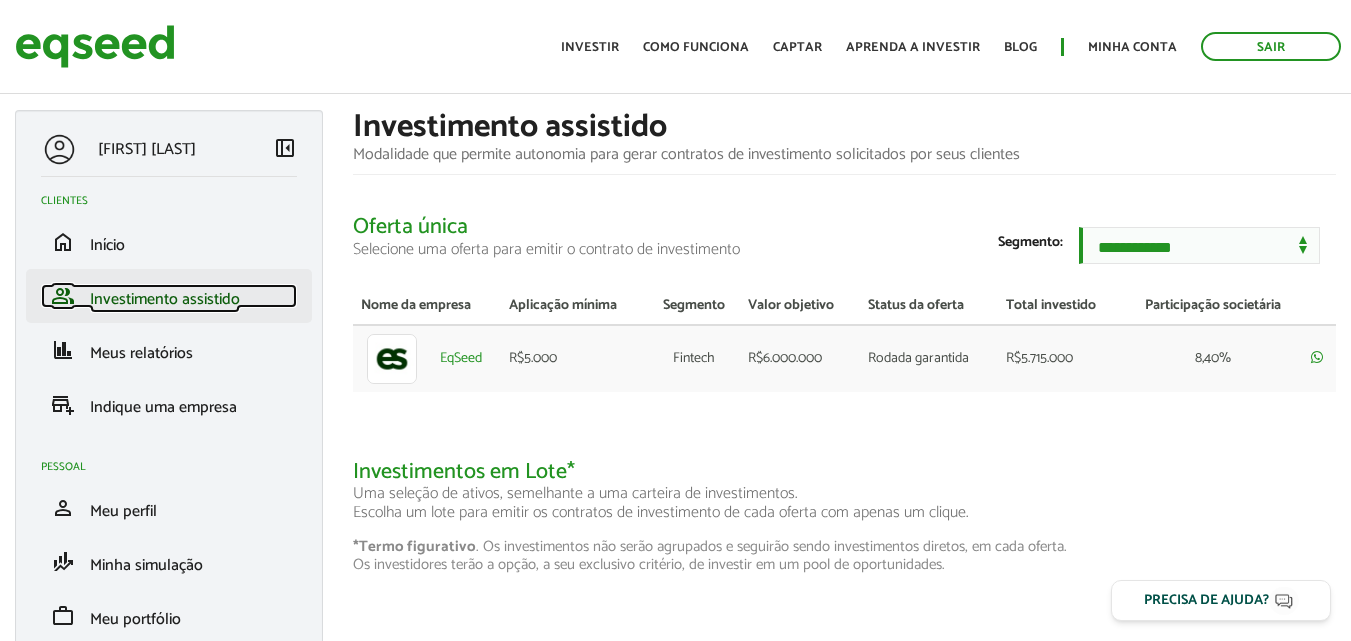 click on "Investimento assistido" at bounding box center [165, 299] 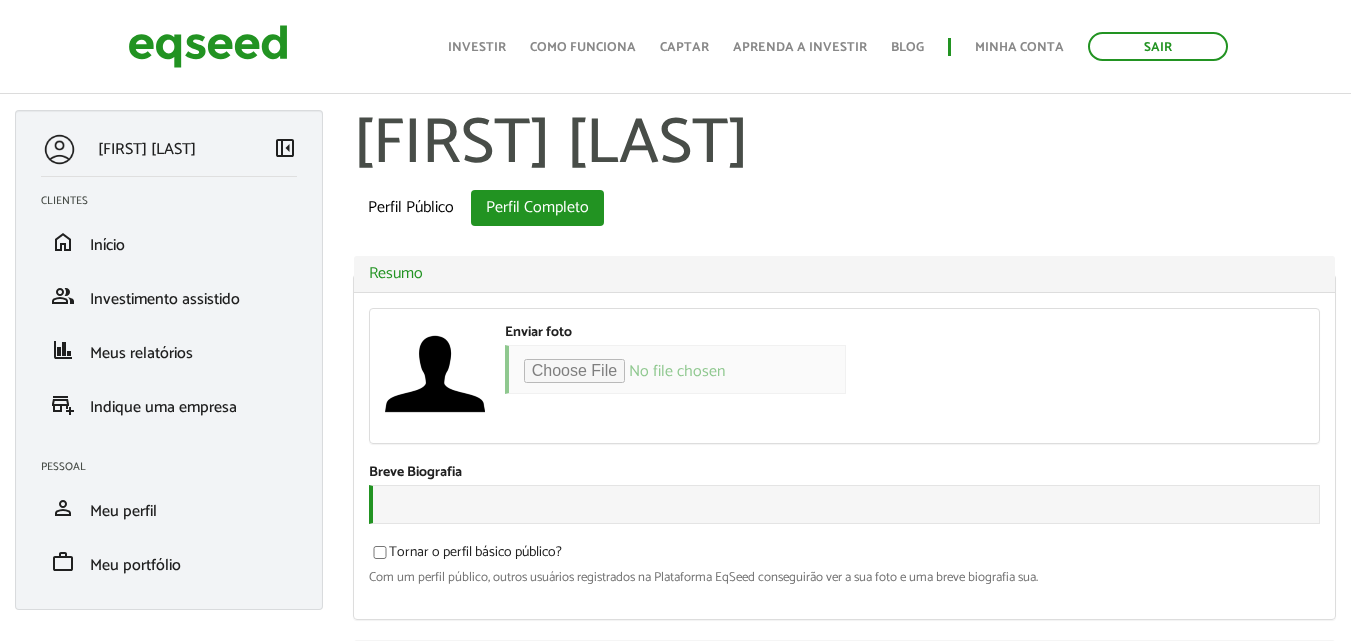 scroll, scrollTop: 464, scrollLeft: 0, axis: vertical 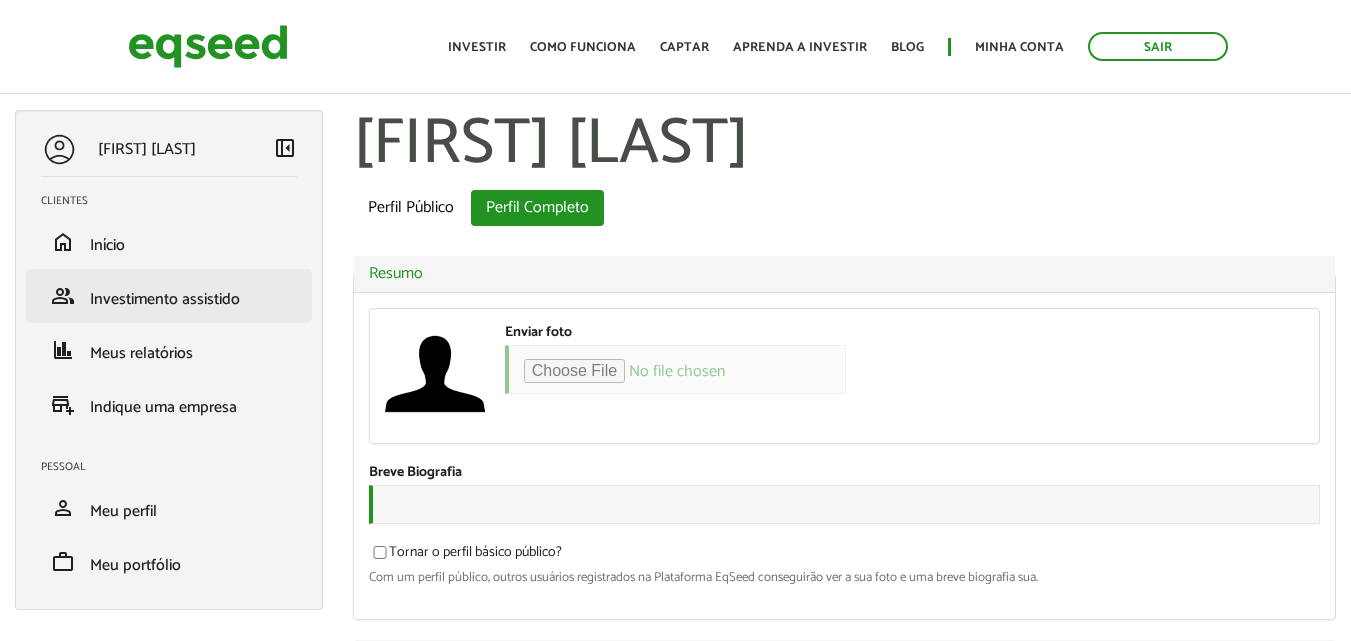 type on "**********" 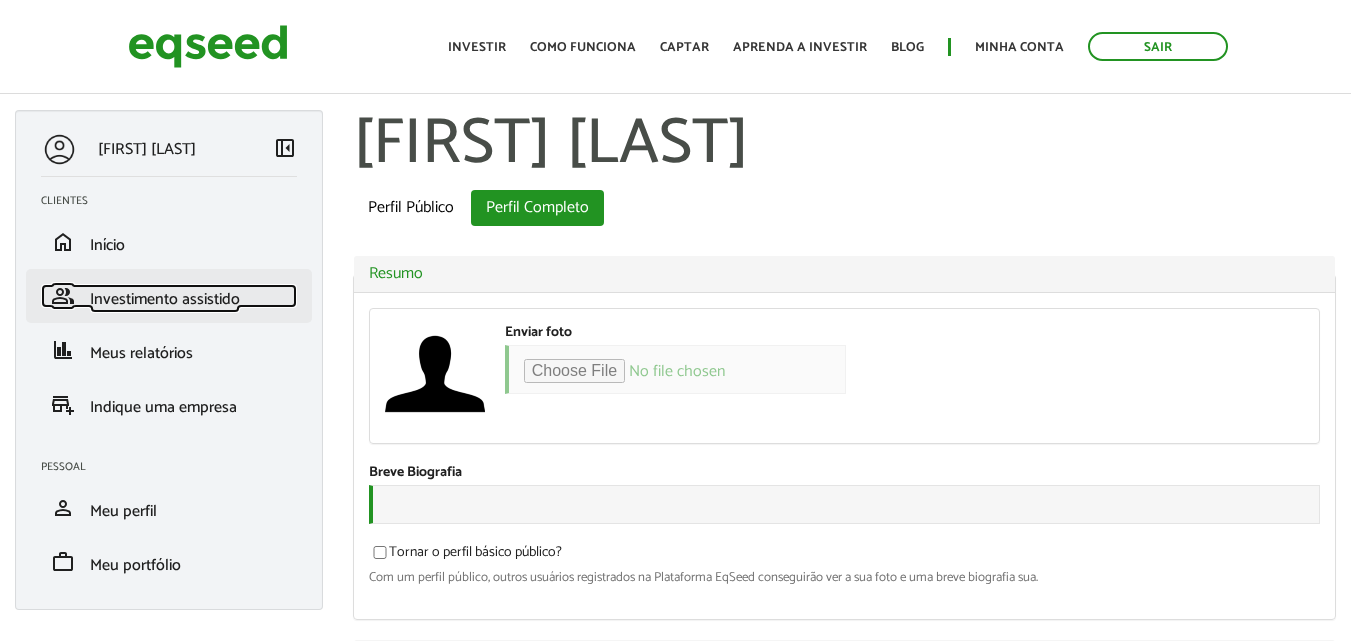 click on "Investimento assistido" at bounding box center [165, 299] 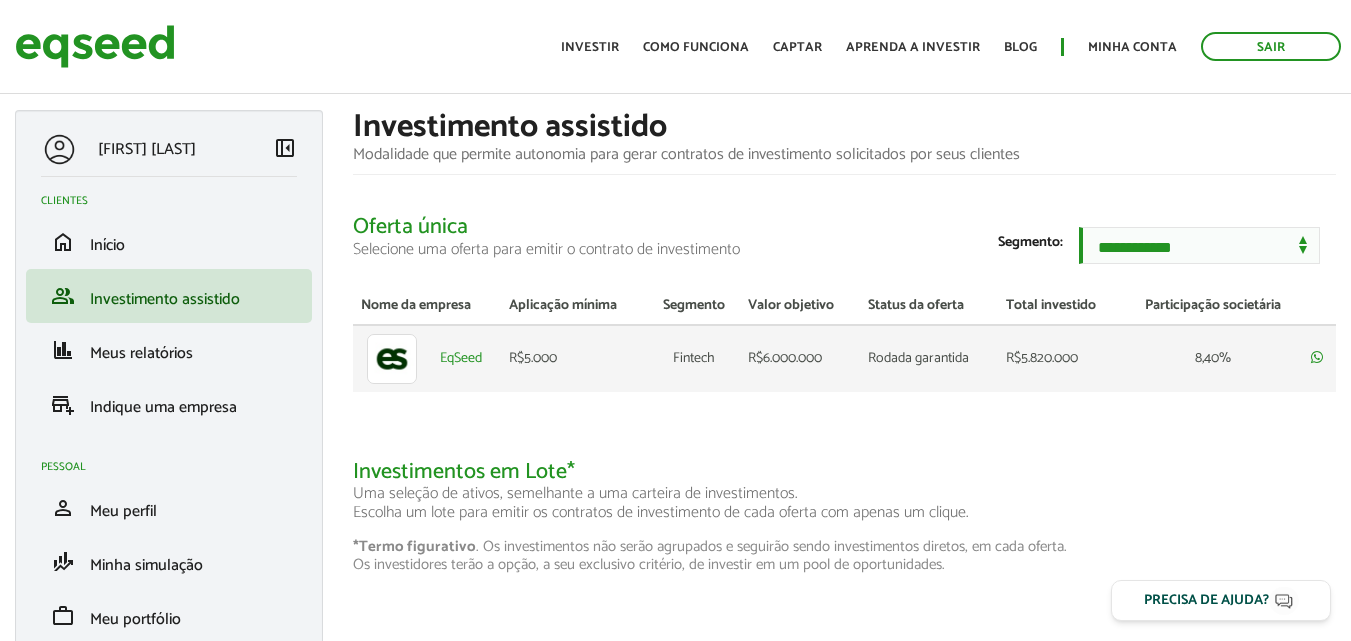 scroll, scrollTop: 0, scrollLeft: 0, axis: both 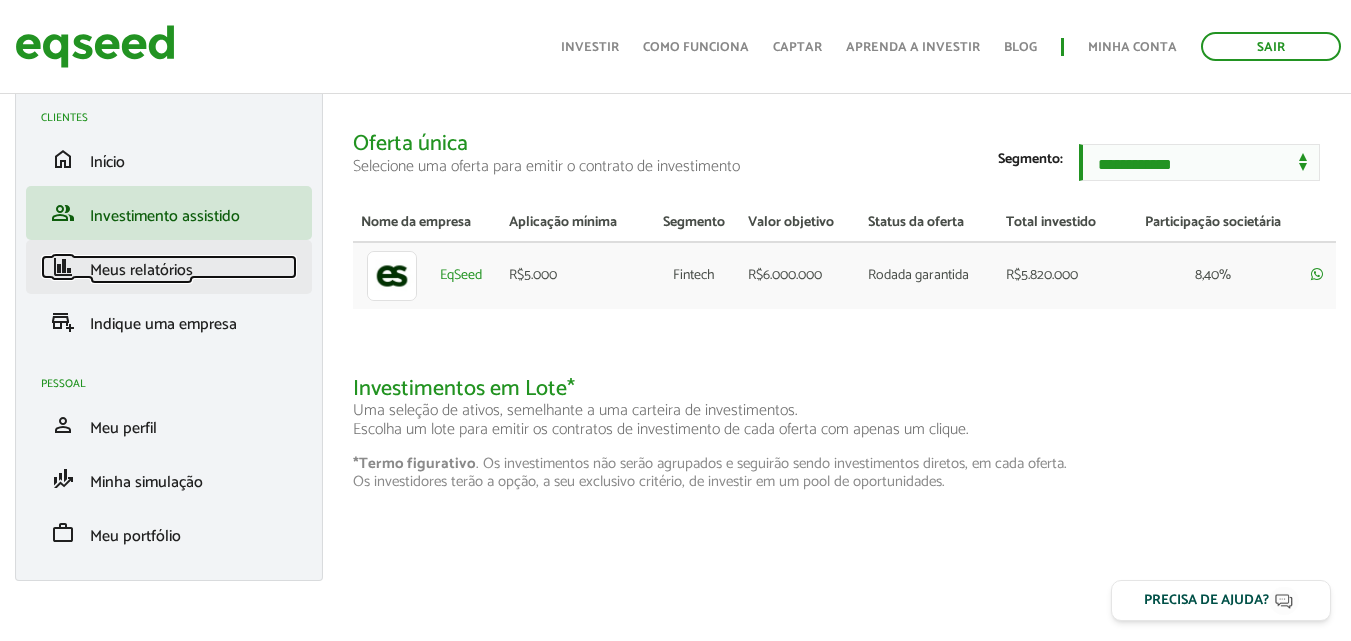 click on "Meus relatórios" at bounding box center [141, 270] 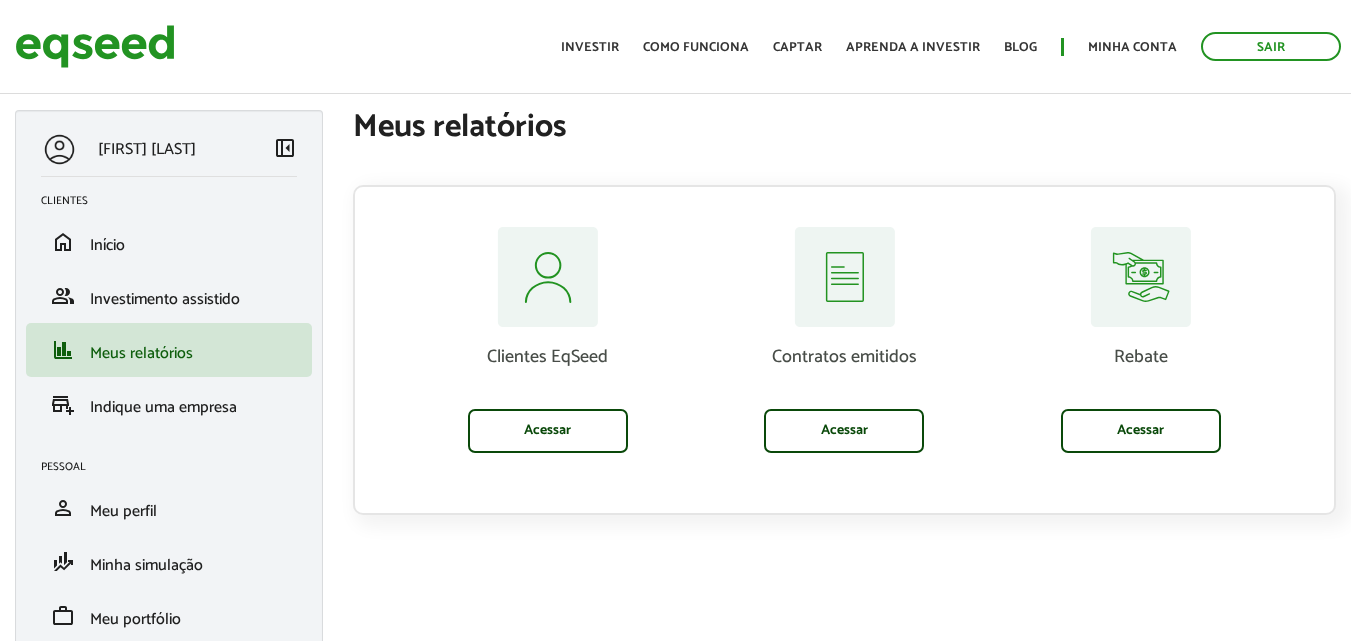 scroll, scrollTop: 0, scrollLeft: 0, axis: both 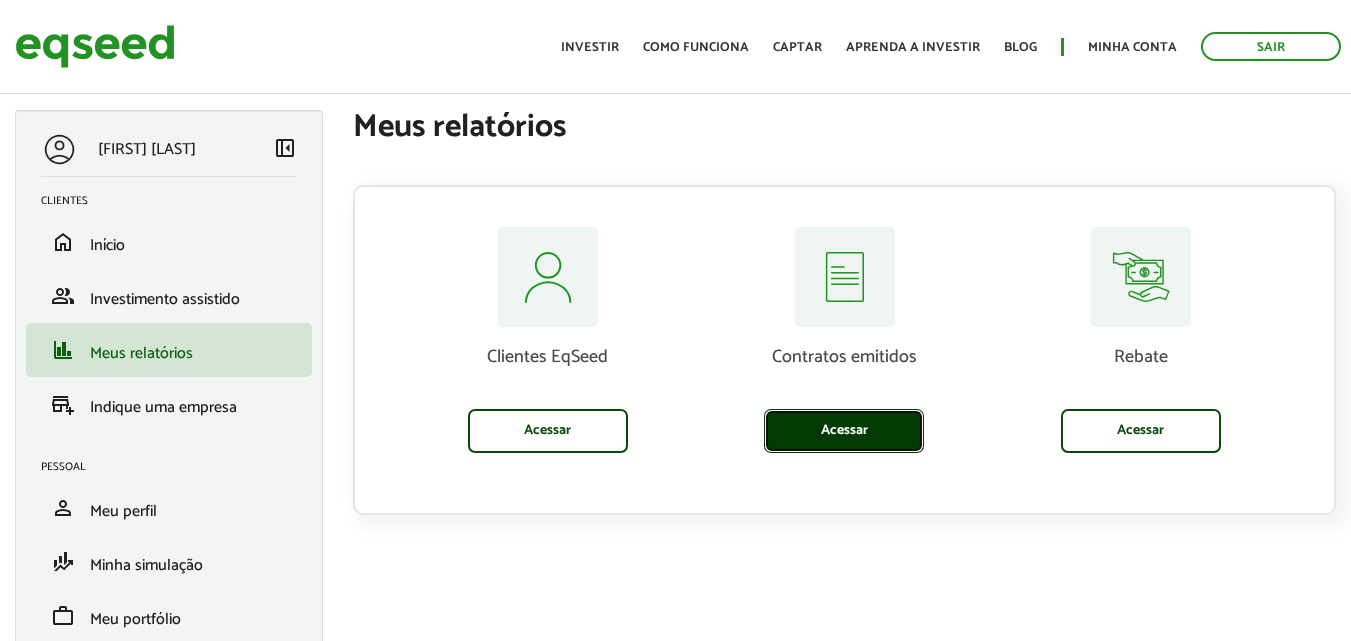 click on "Acessar" at bounding box center [844, 431] 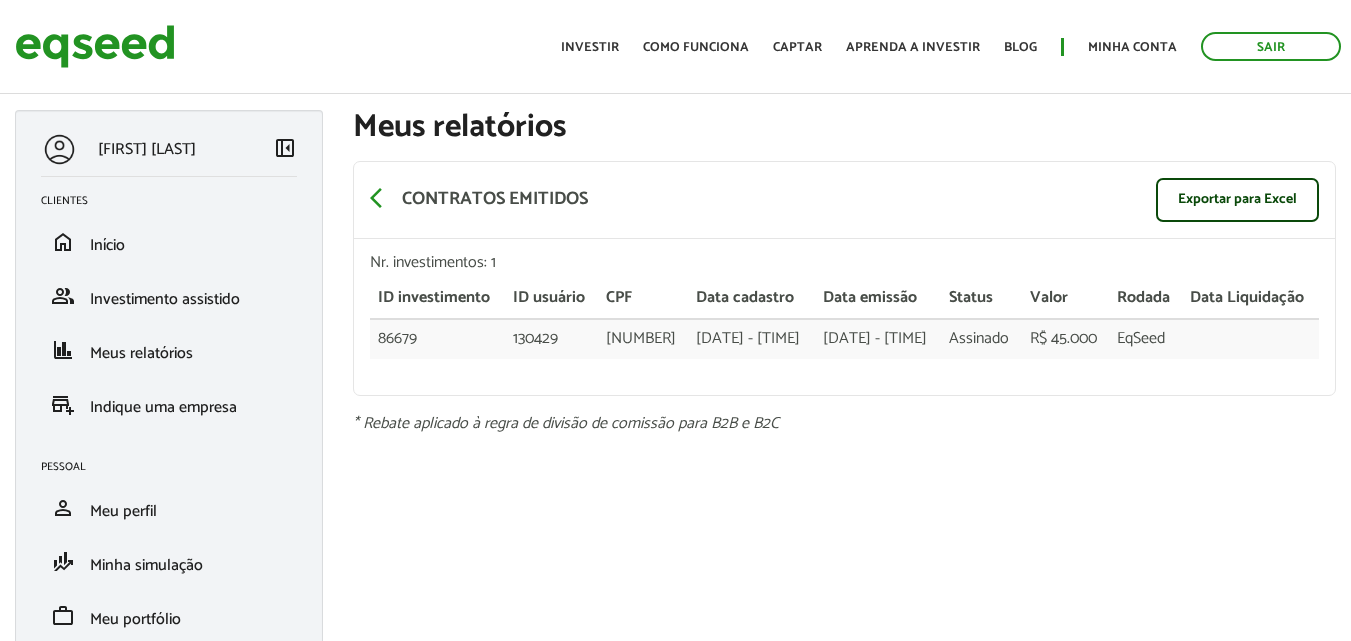 scroll, scrollTop: 0, scrollLeft: 0, axis: both 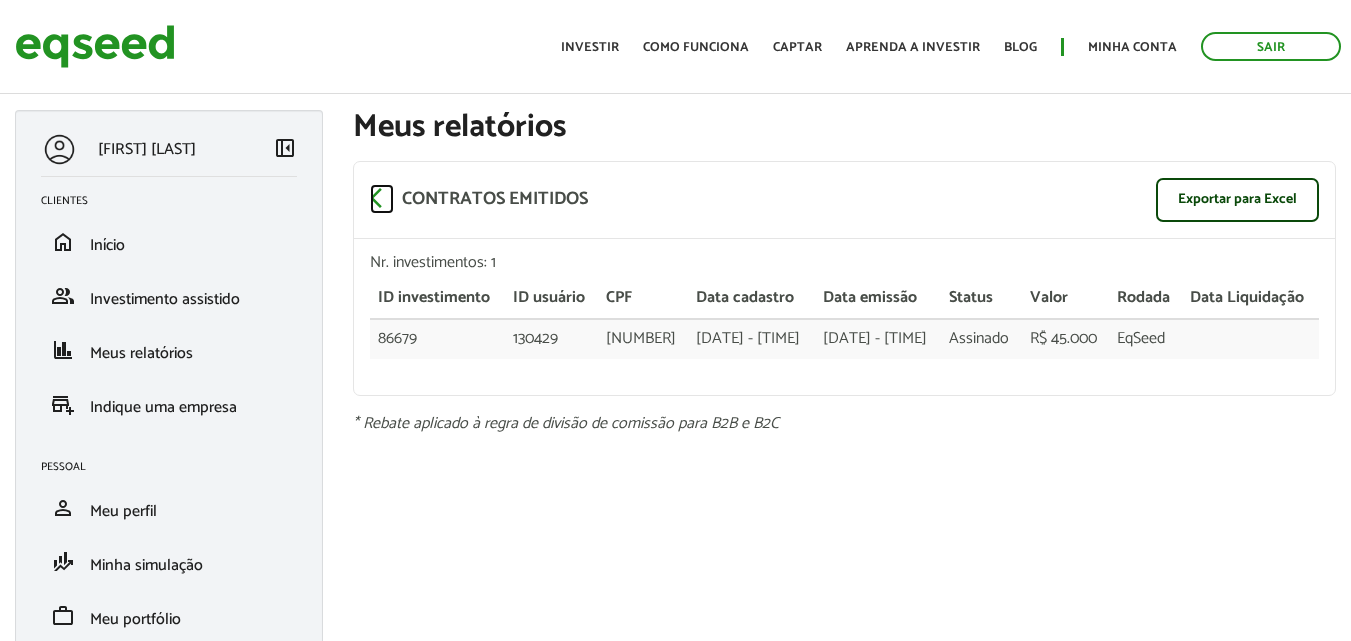 click on "arrow_back_ios" at bounding box center (382, 198) 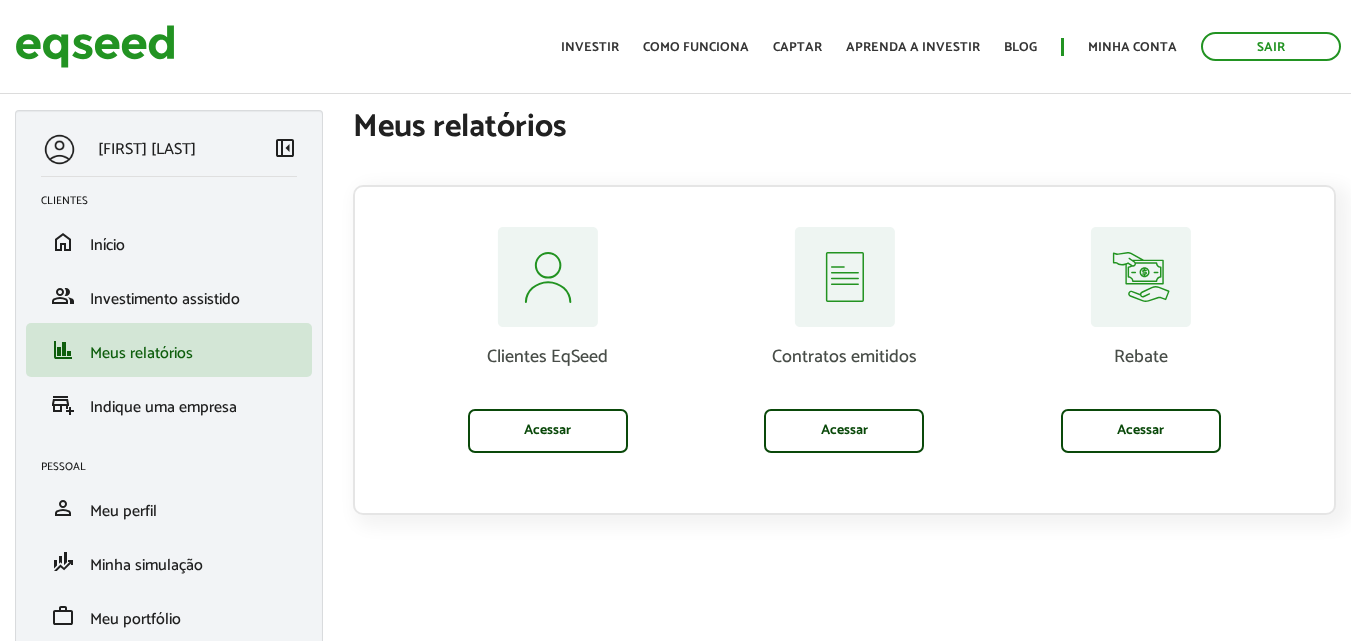 scroll, scrollTop: 0, scrollLeft: 0, axis: both 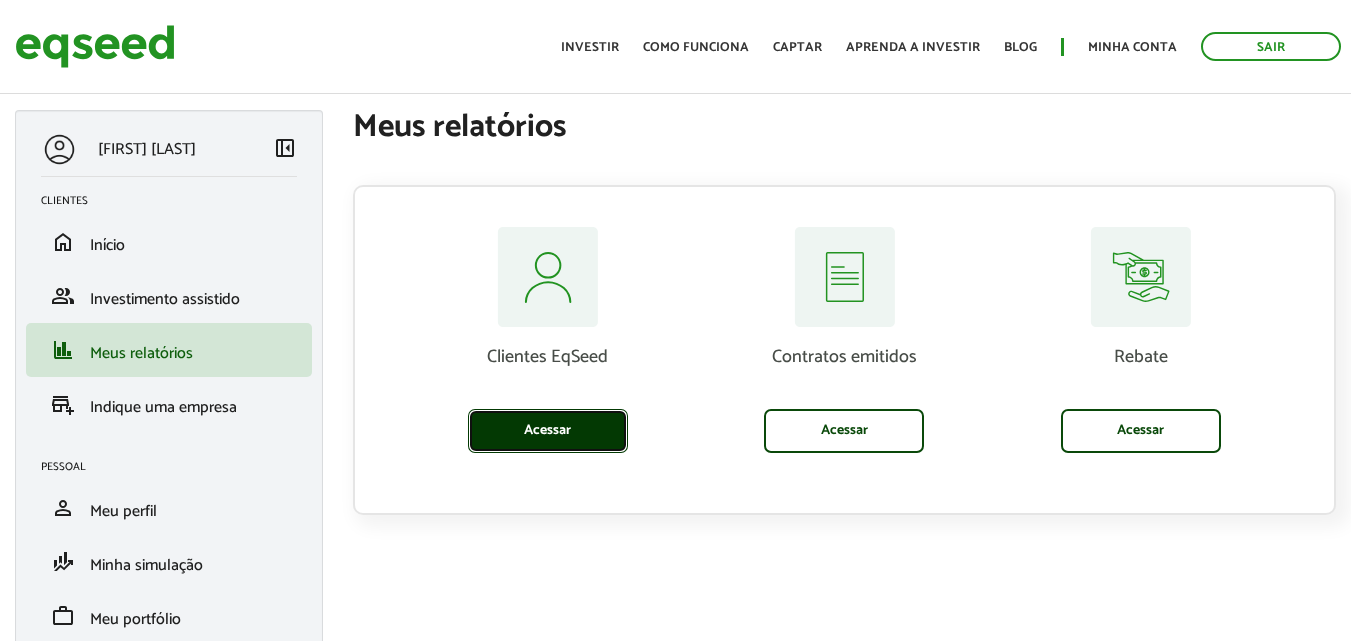 click on "Acessar" at bounding box center [548, 431] 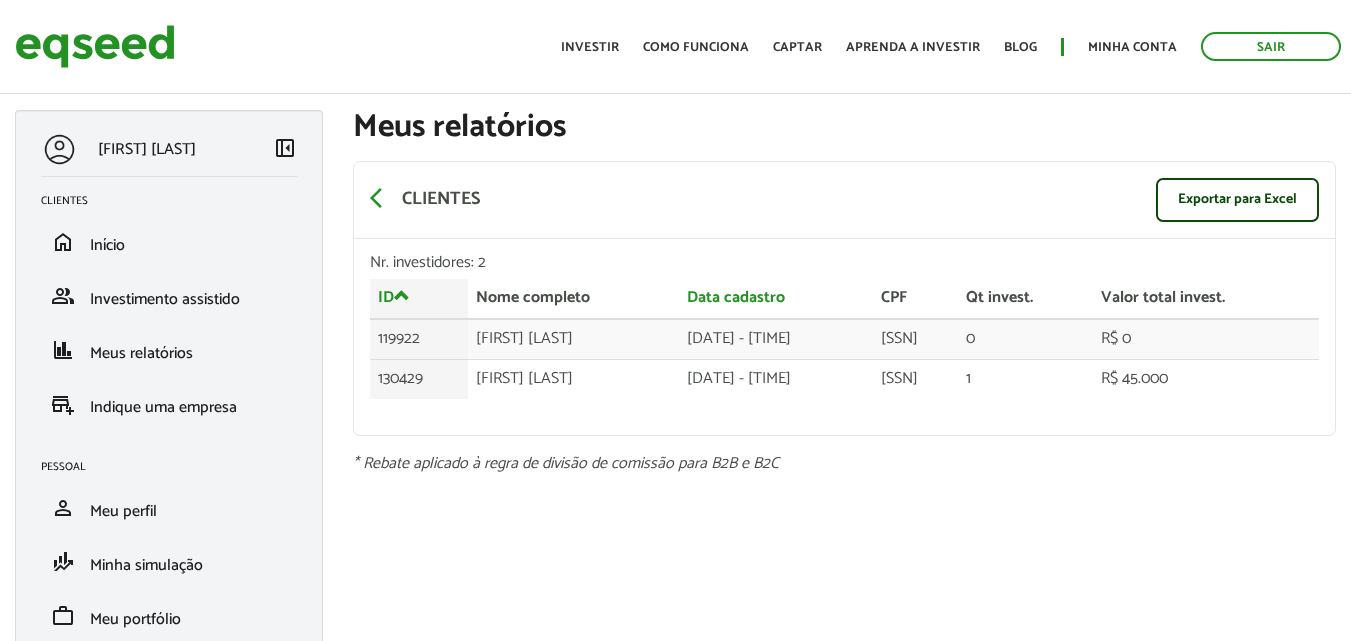 scroll, scrollTop: 0, scrollLeft: 0, axis: both 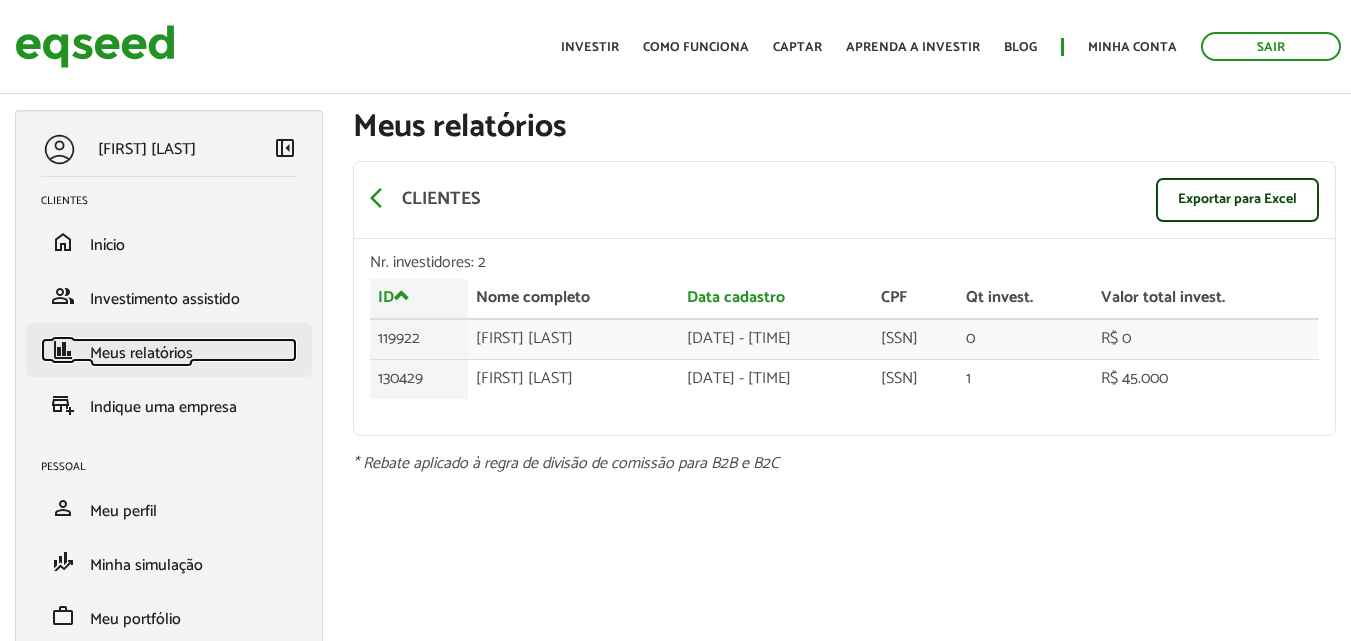 click on "Meus relatórios" at bounding box center (141, 353) 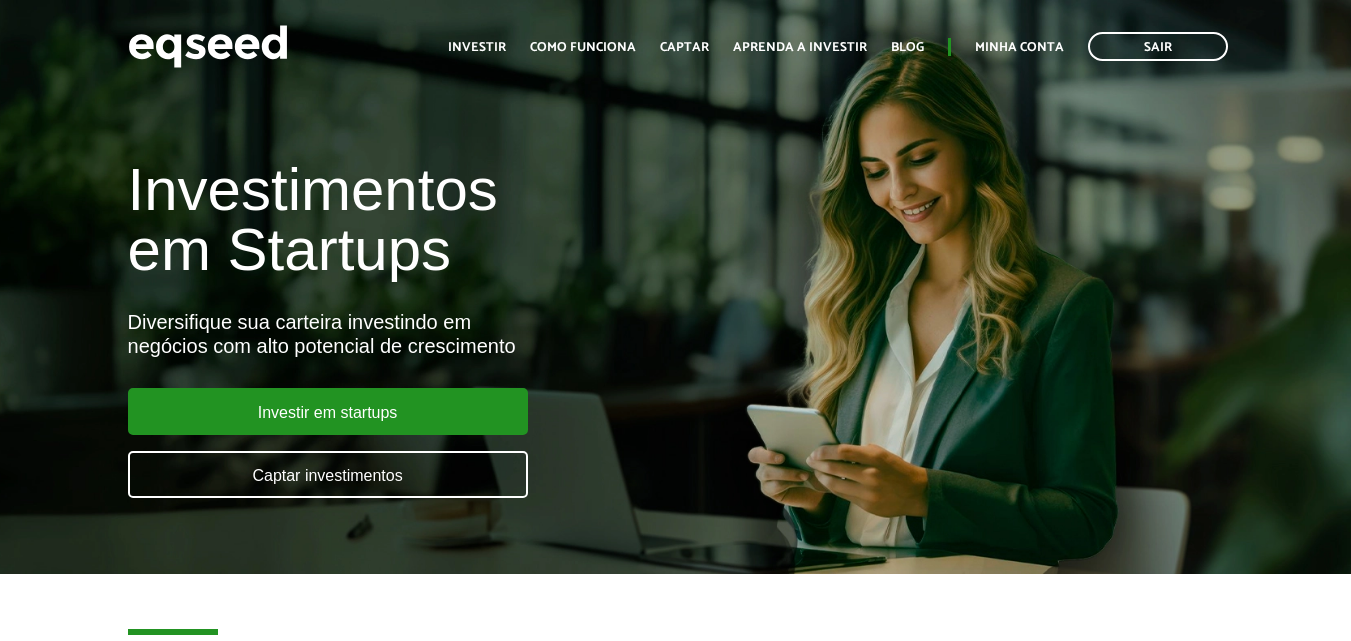 scroll, scrollTop: 0, scrollLeft: 0, axis: both 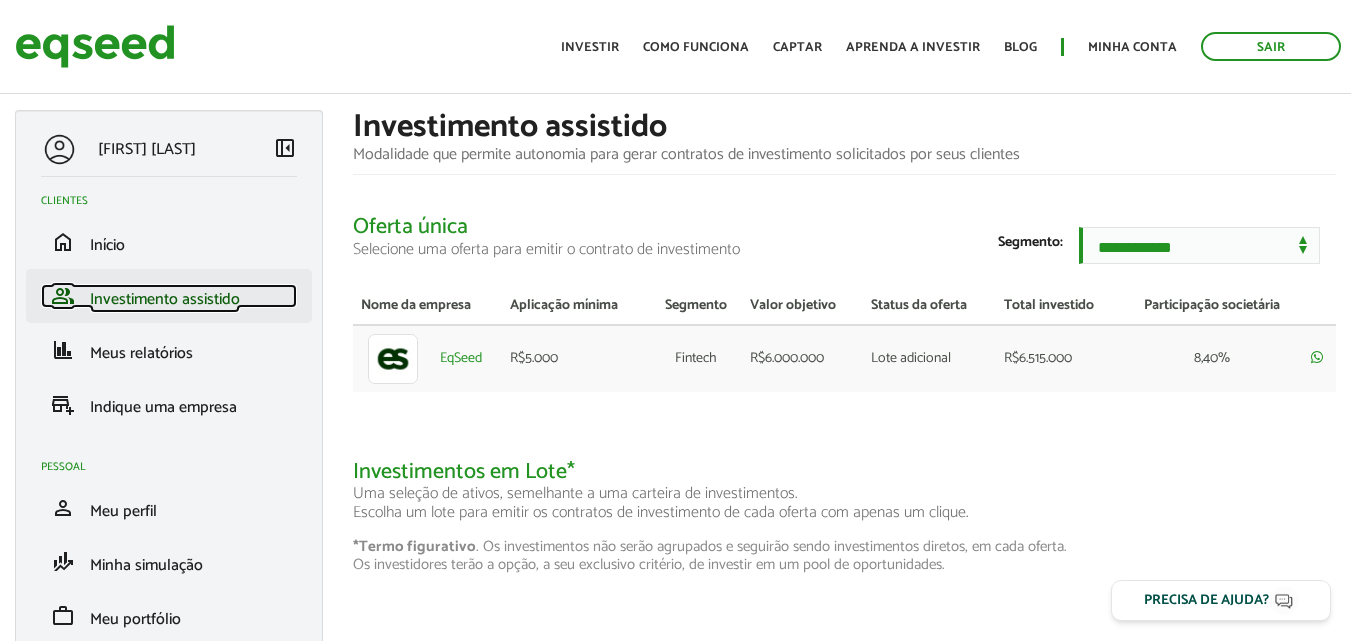 click on "Investimento assistido" at bounding box center [165, 299] 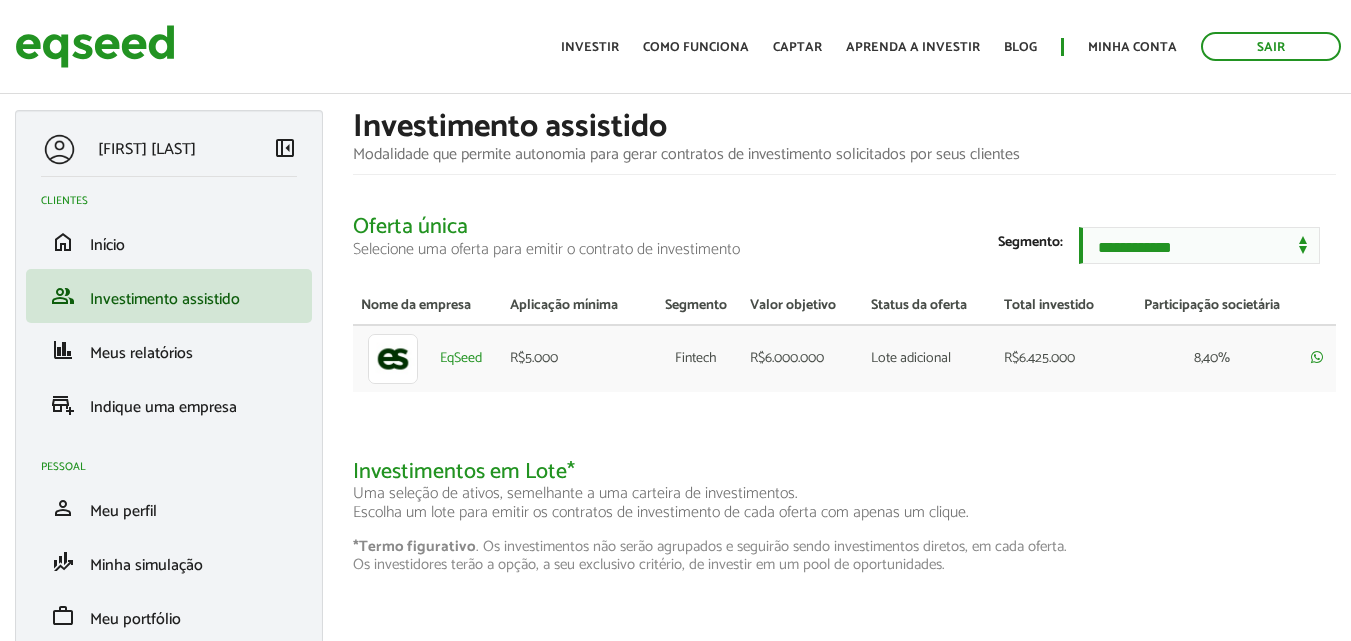 scroll, scrollTop: 0, scrollLeft: 0, axis: both 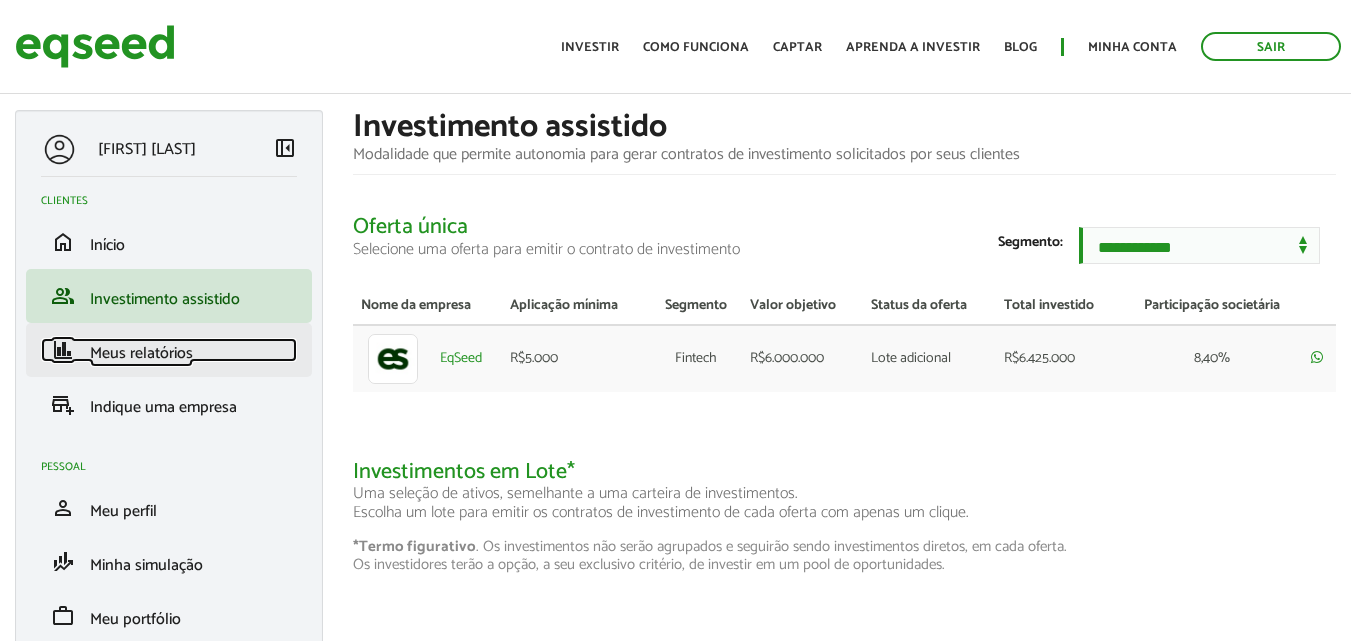 click on "Meus relatórios" at bounding box center [141, 353] 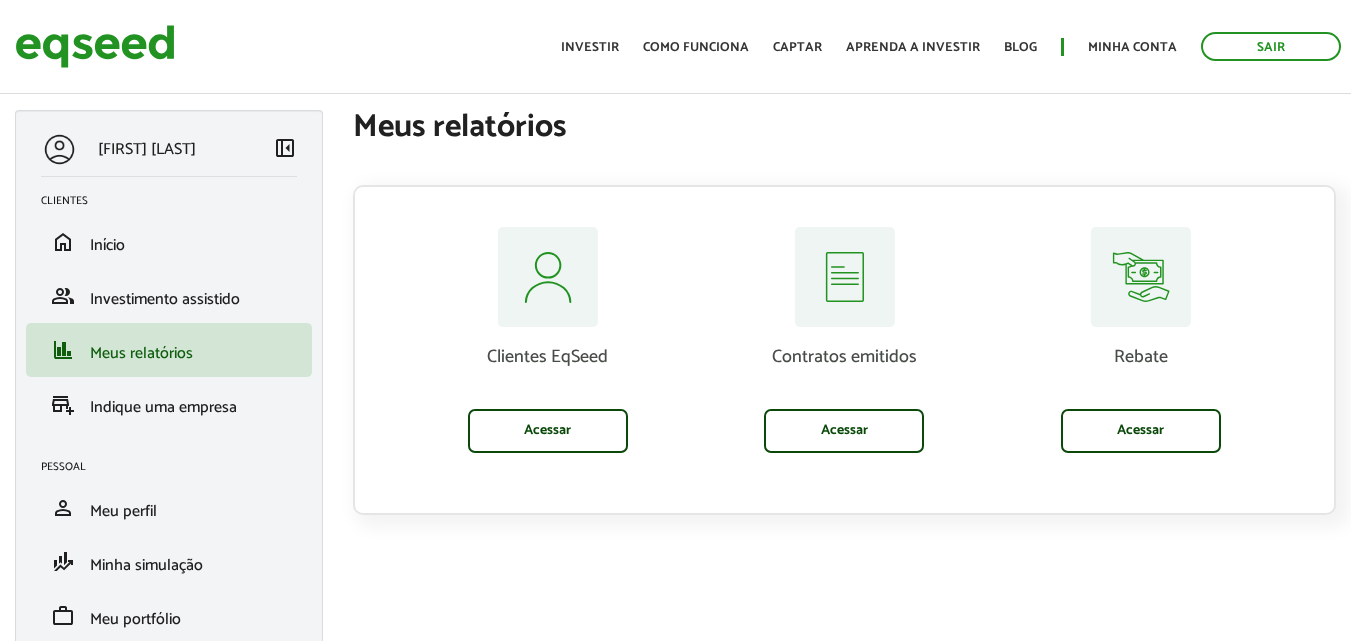 scroll, scrollTop: 0, scrollLeft: 0, axis: both 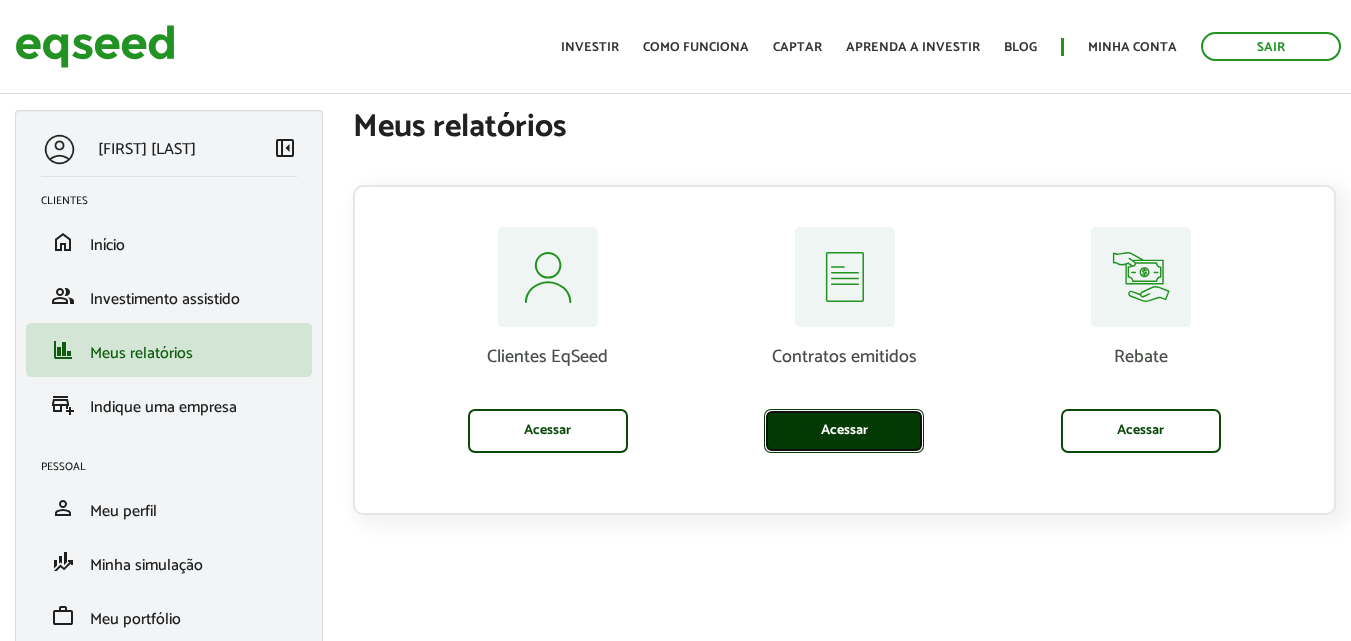 click on "Acessar" at bounding box center [844, 431] 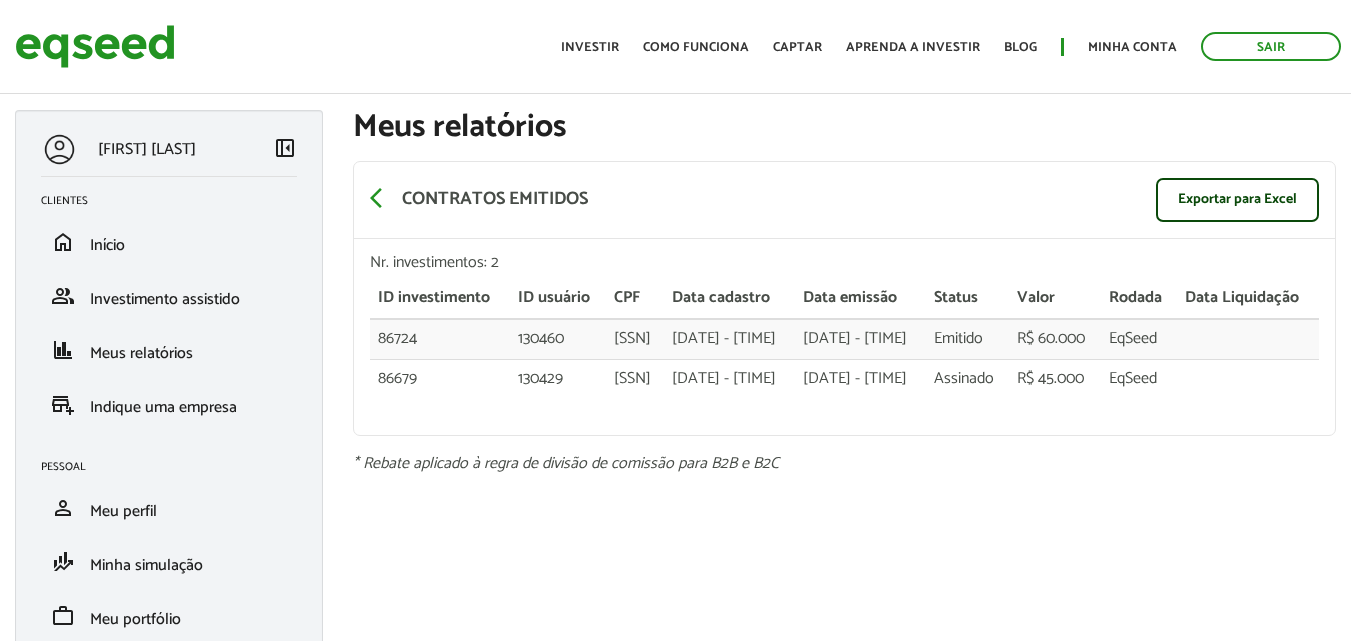 scroll, scrollTop: 0, scrollLeft: 0, axis: both 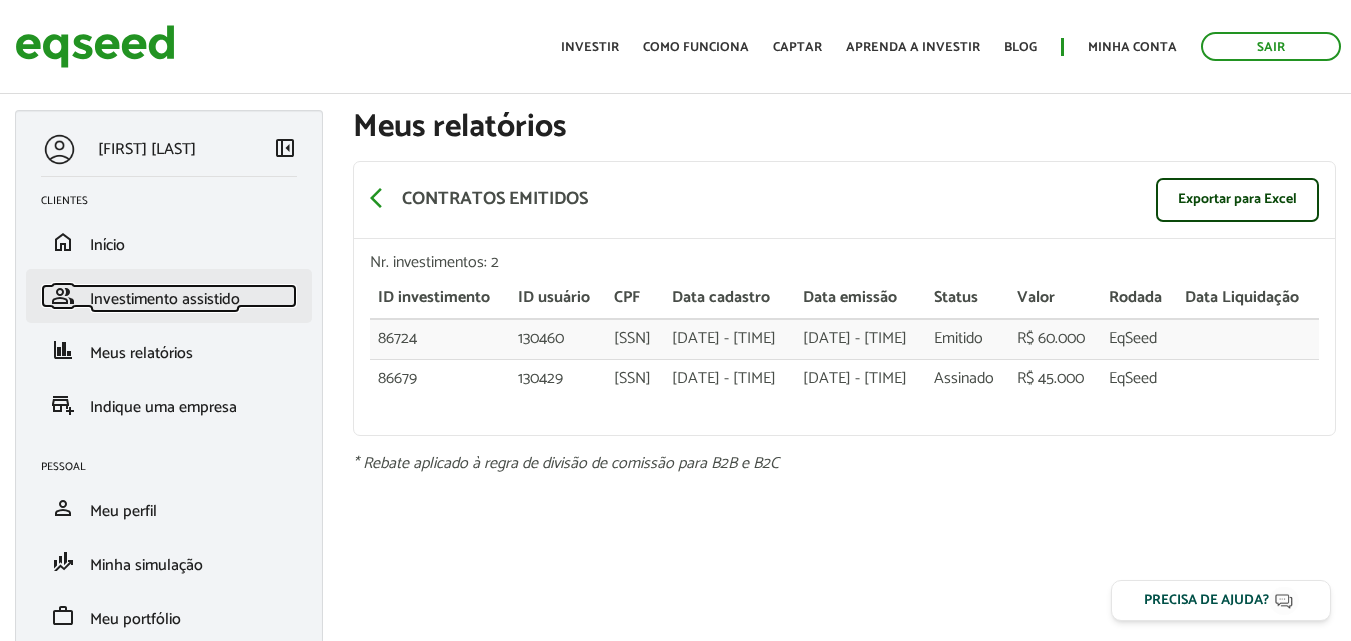 click on "Investimento assistido" at bounding box center (165, 299) 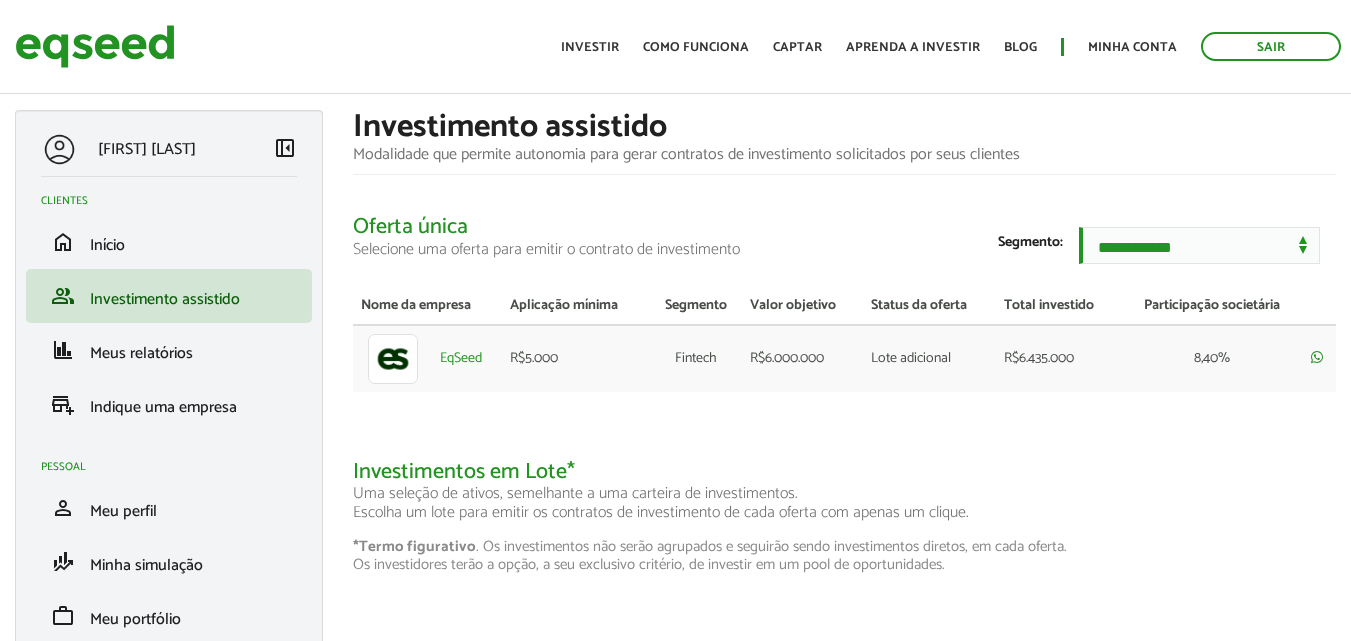 scroll, scrollTop: 0, scrollLeft: 0, axis: both 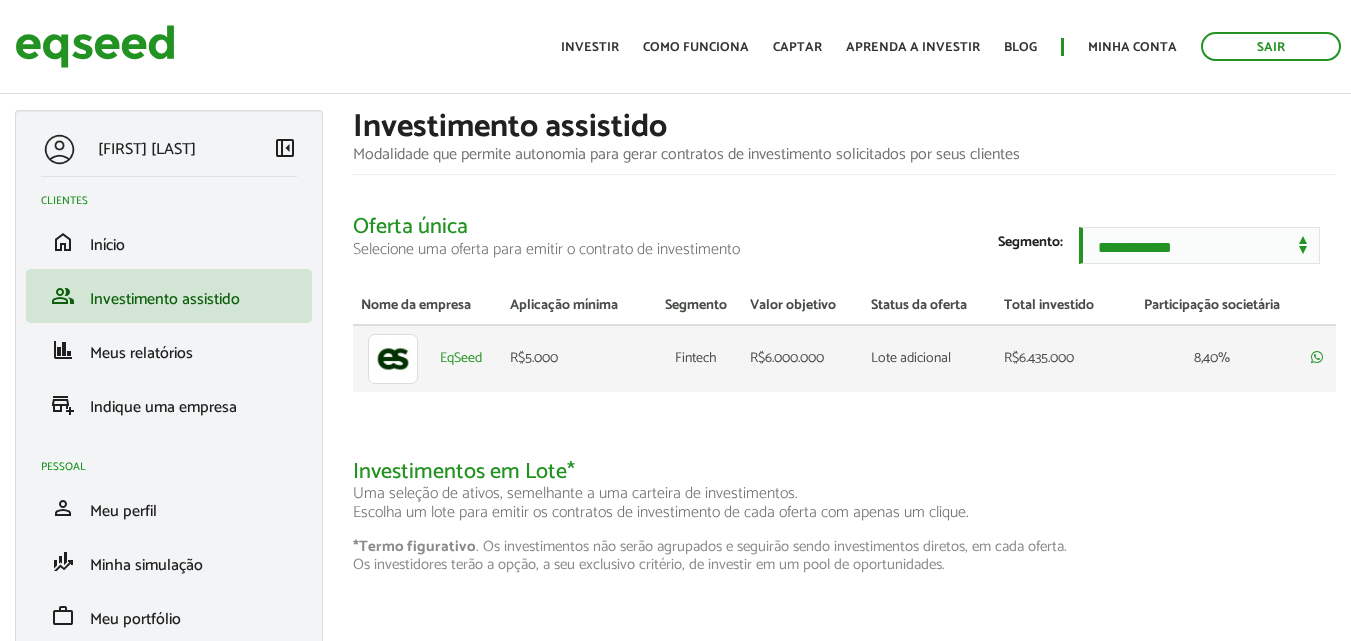 click on "Lote adicional" at bounding box center (929, 358) 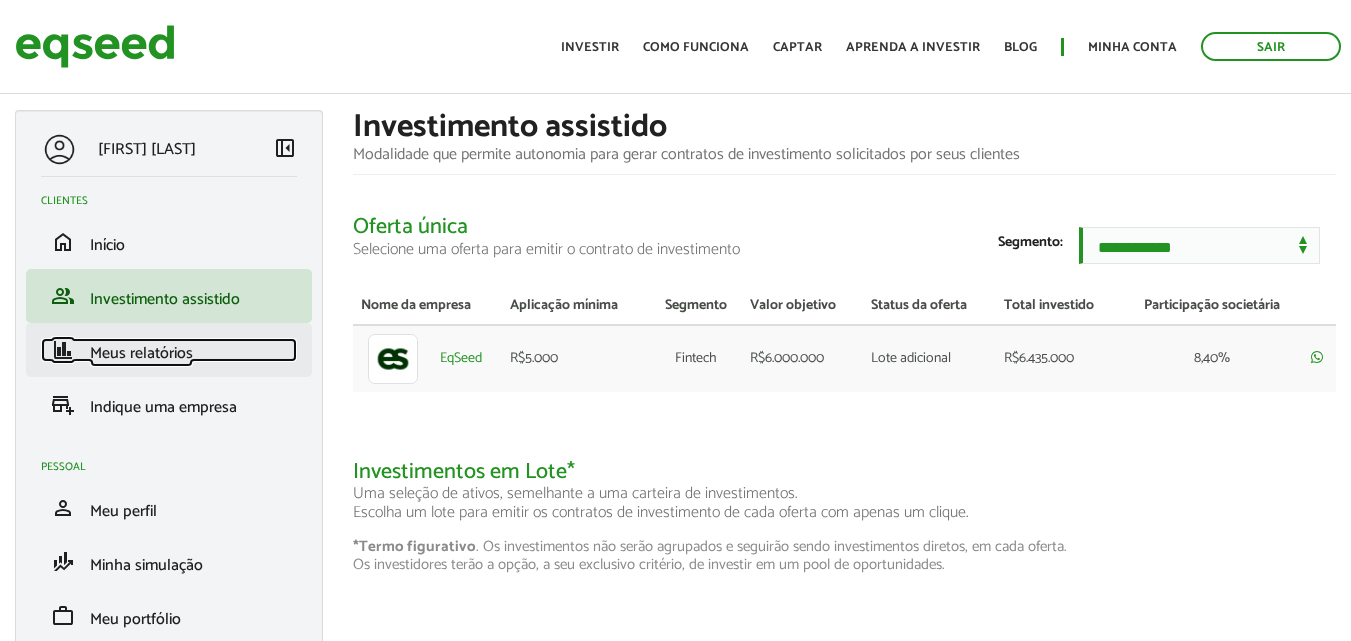 click on "Meus relatórios" at bounding box center (141, 353) 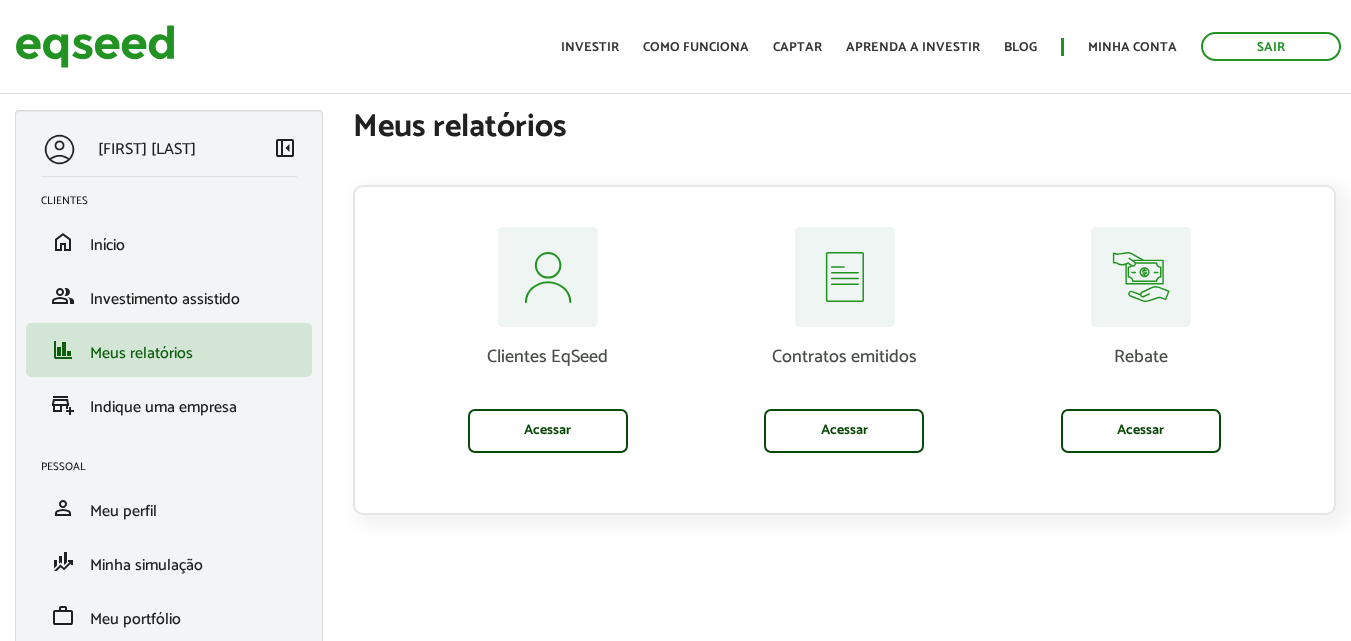 scroll, scrollTop: 0, scrollLeft: 0, axis: both 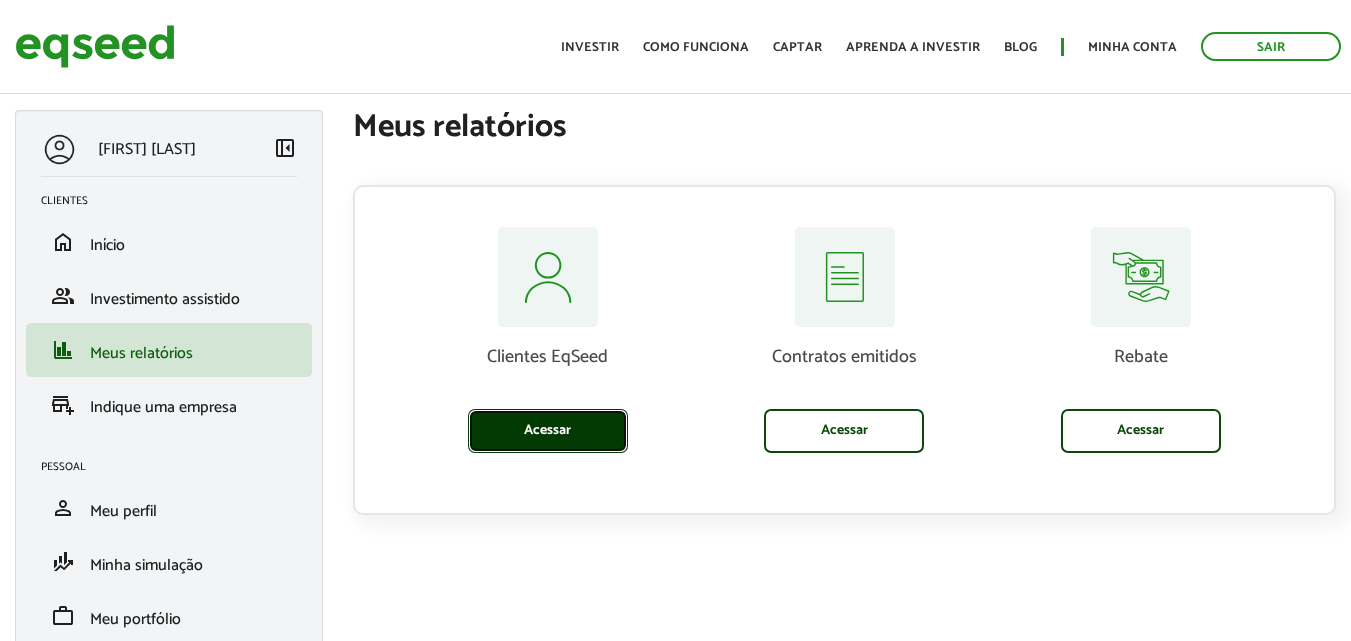 click on "Acessar" at bounding box center [548, 431] 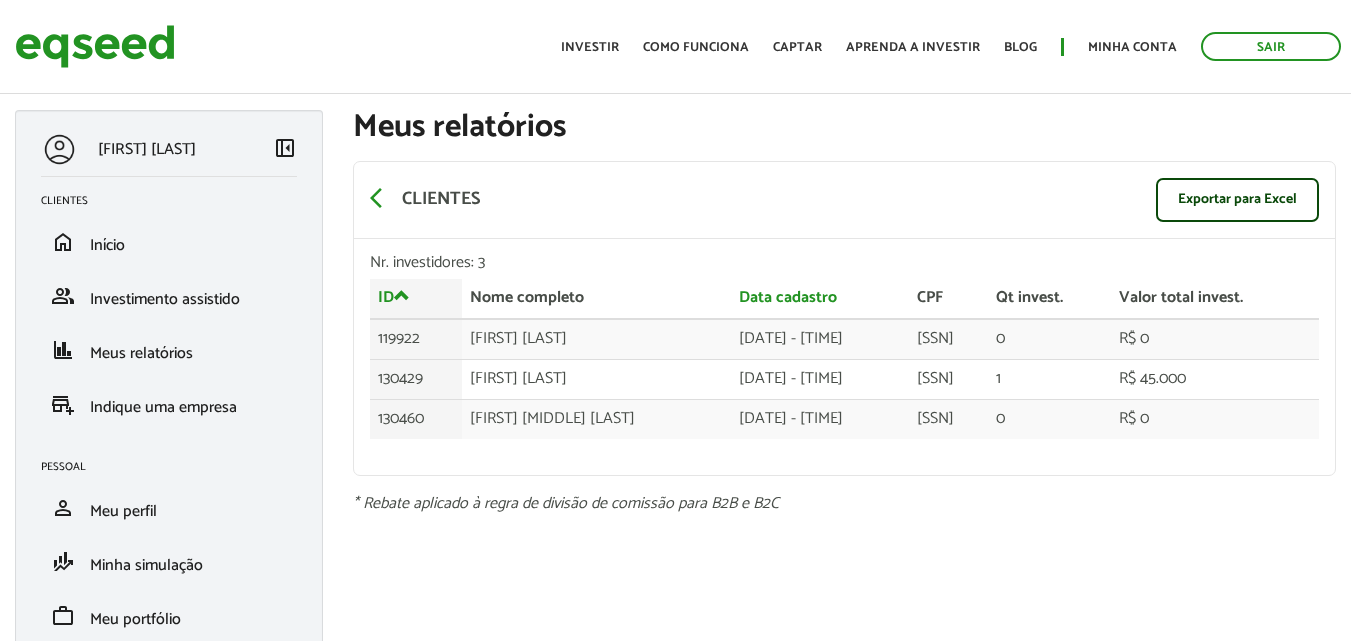scroll, scrollTop: 0, scrollLeft: 0, axis: both 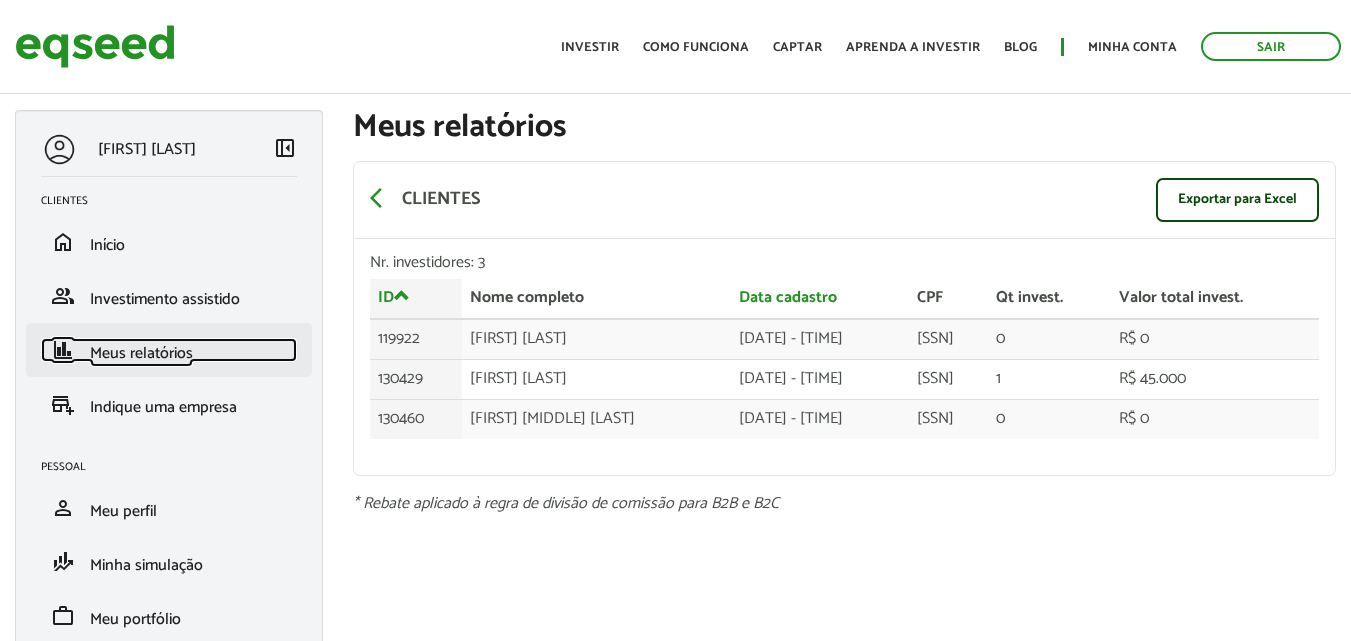 click on "Meus relatórios" at bounding box center (141, 353) 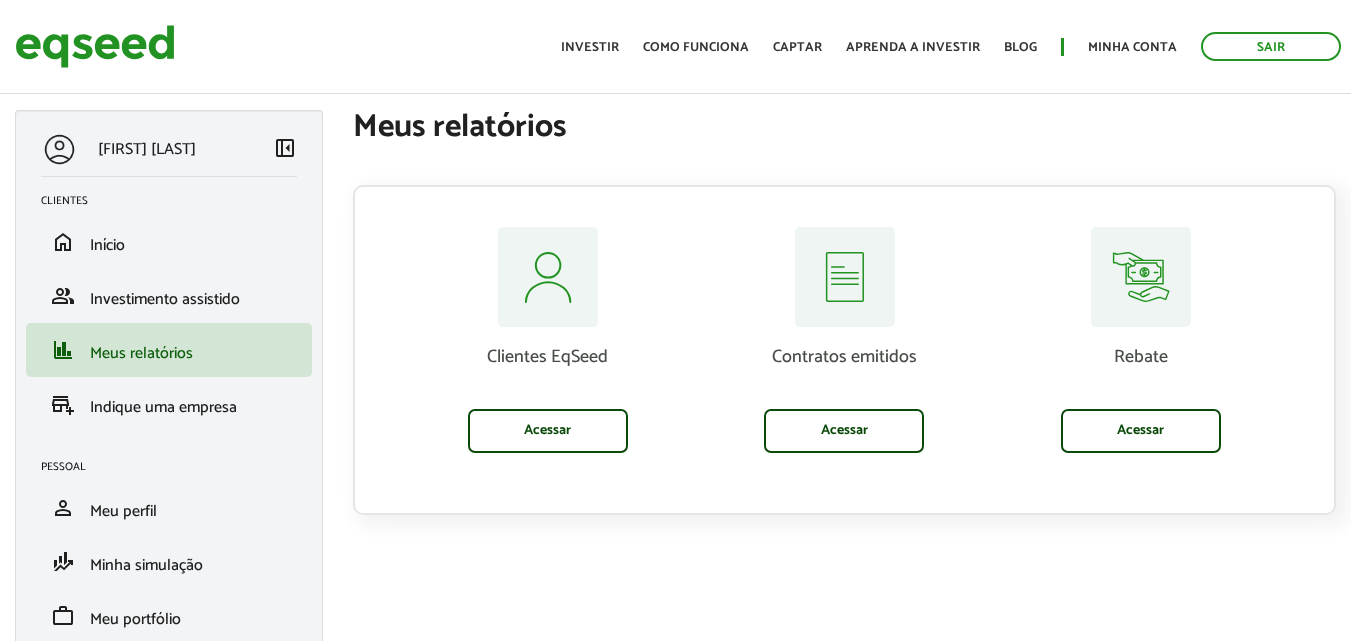 scroll, scrollTop: 0, scrollLeft: 0, axis: both 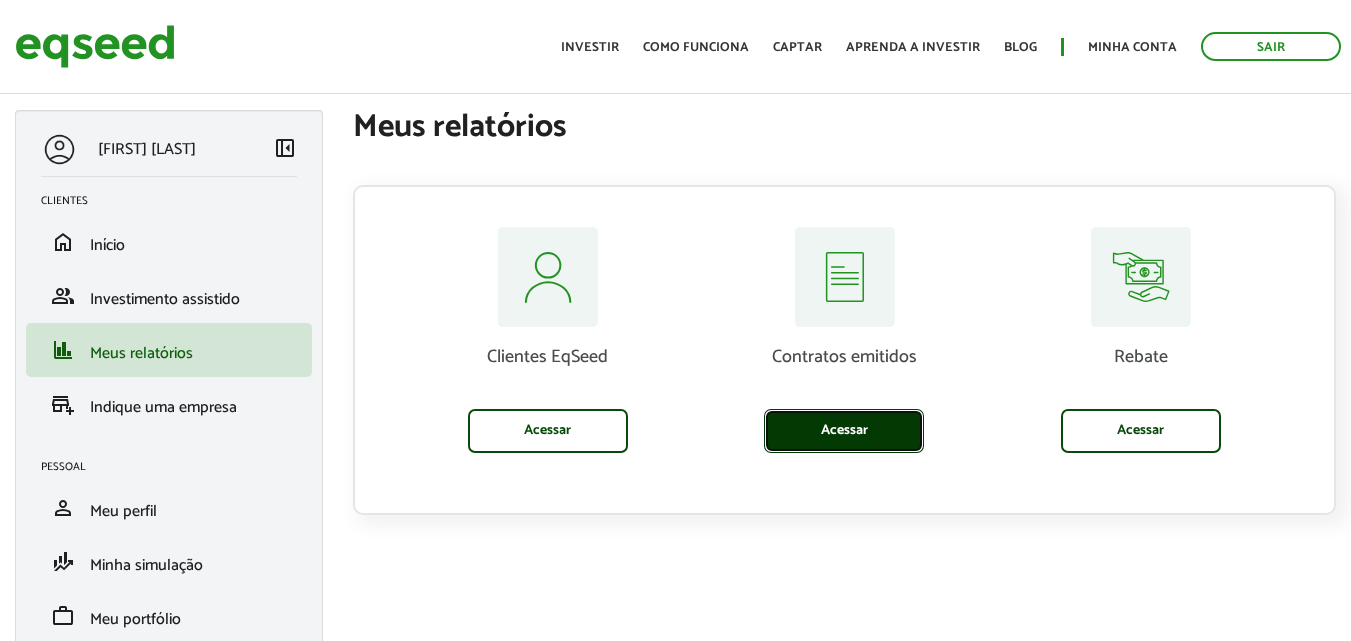 click on "Acessar" at bounding box center [844, 431] 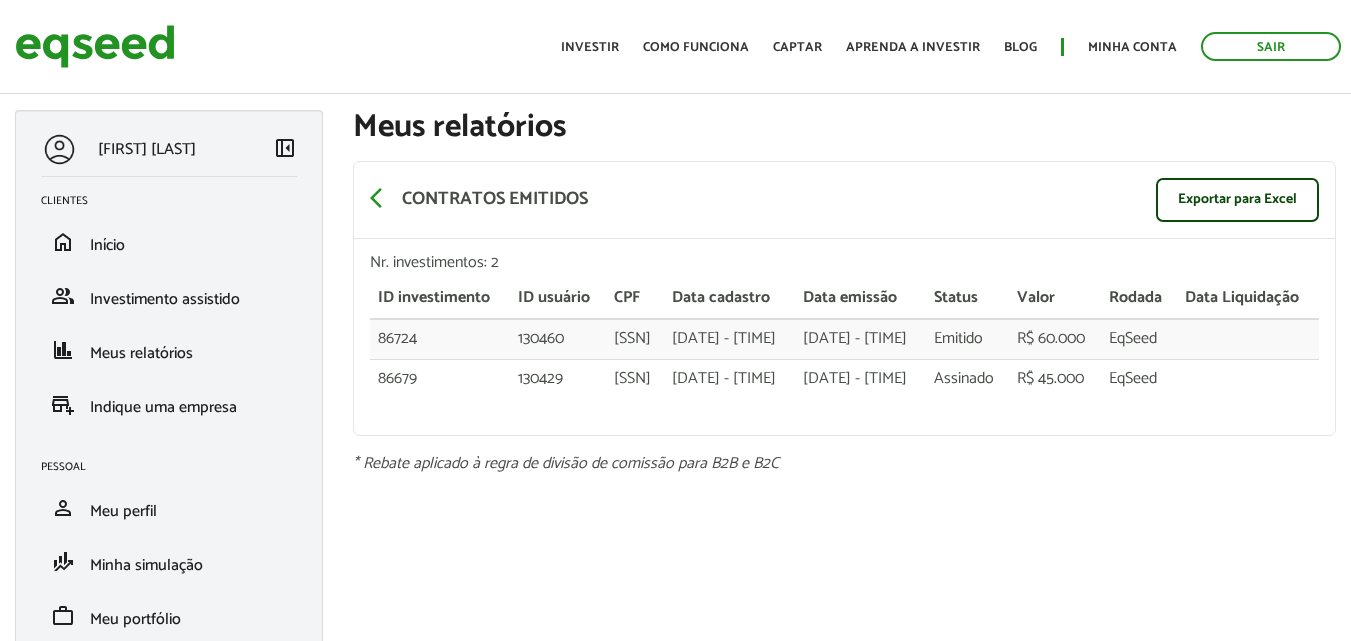 scroll, scrollTop: 0, scrollLeft: 0, axis: both 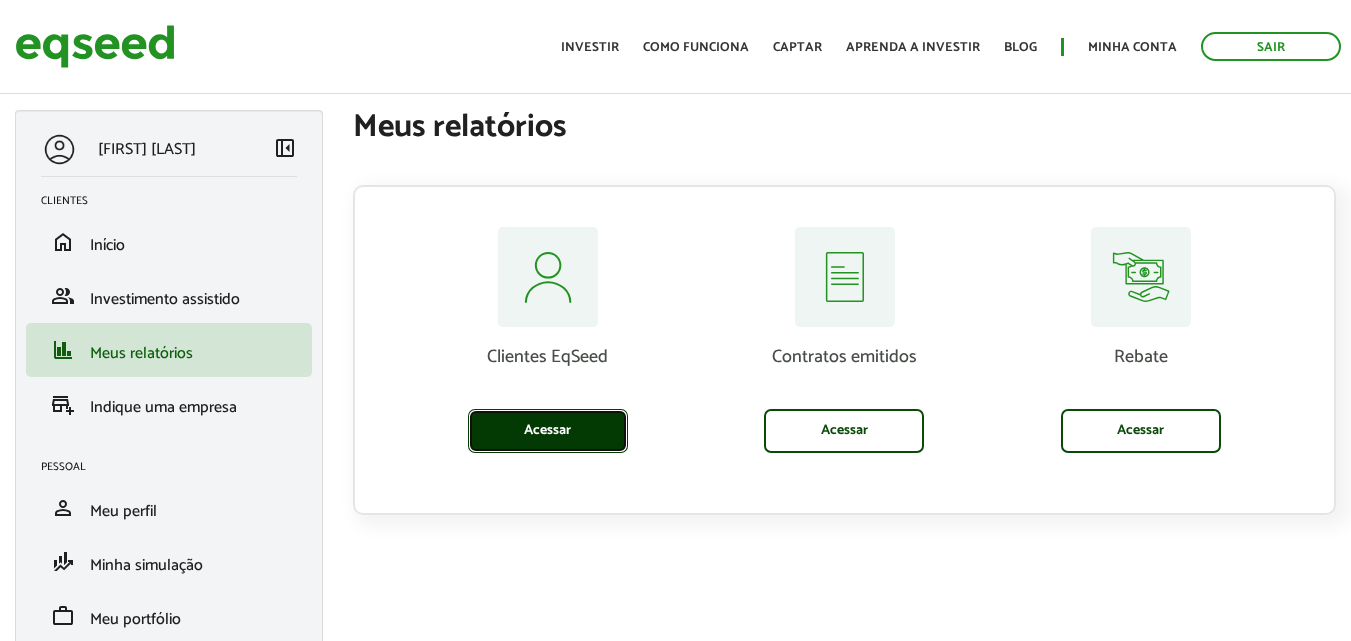 click on "Acessar" at bounding box center (548, 431) 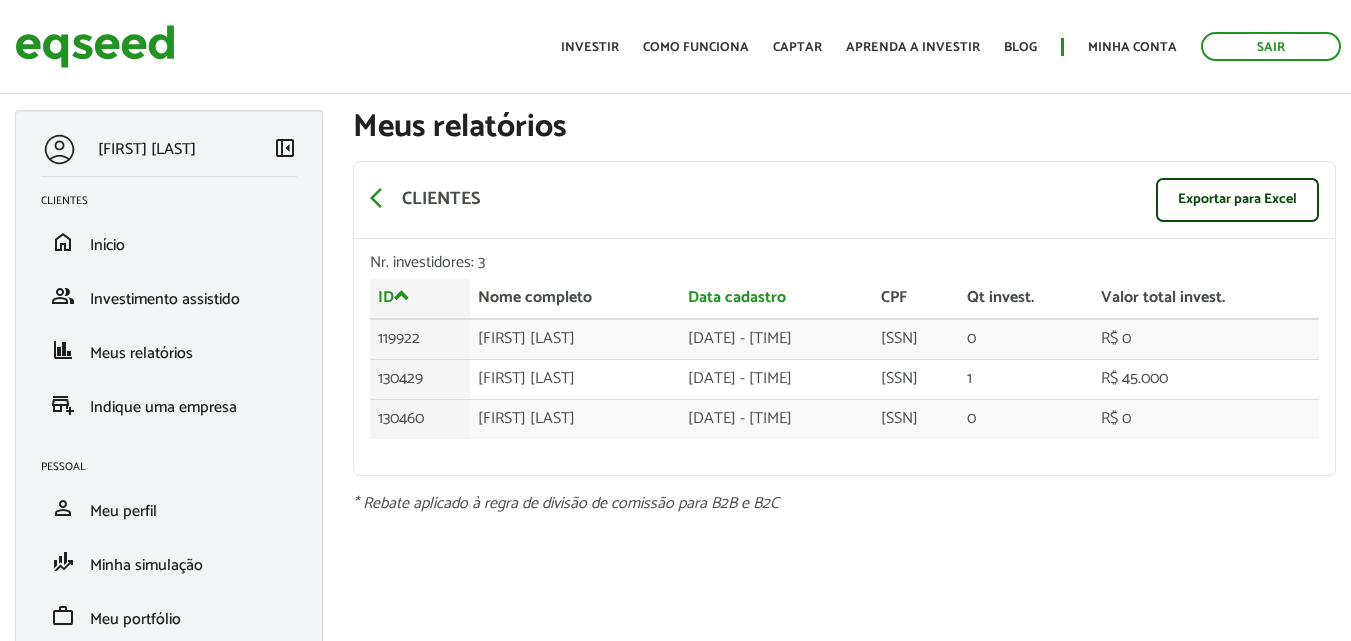 scroll, scrollTop: 0, scrollLeft: 0, axis: both 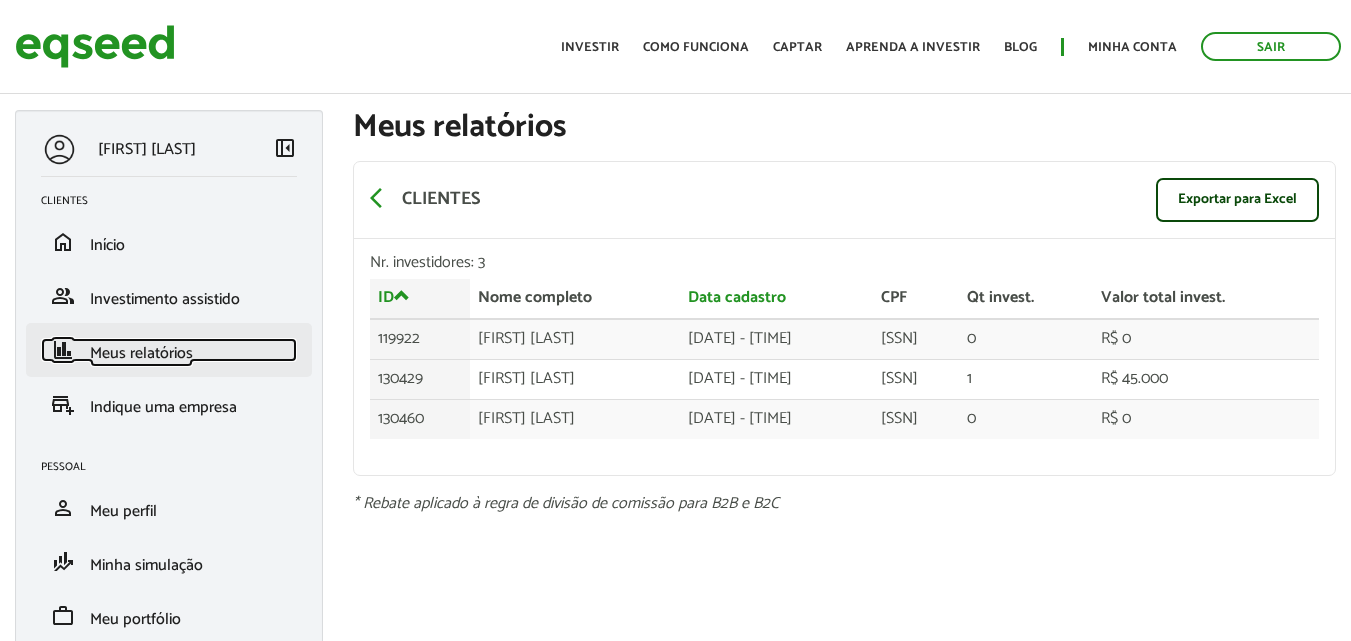 click on "Meus relatórios" at bounding box center [141, 353] 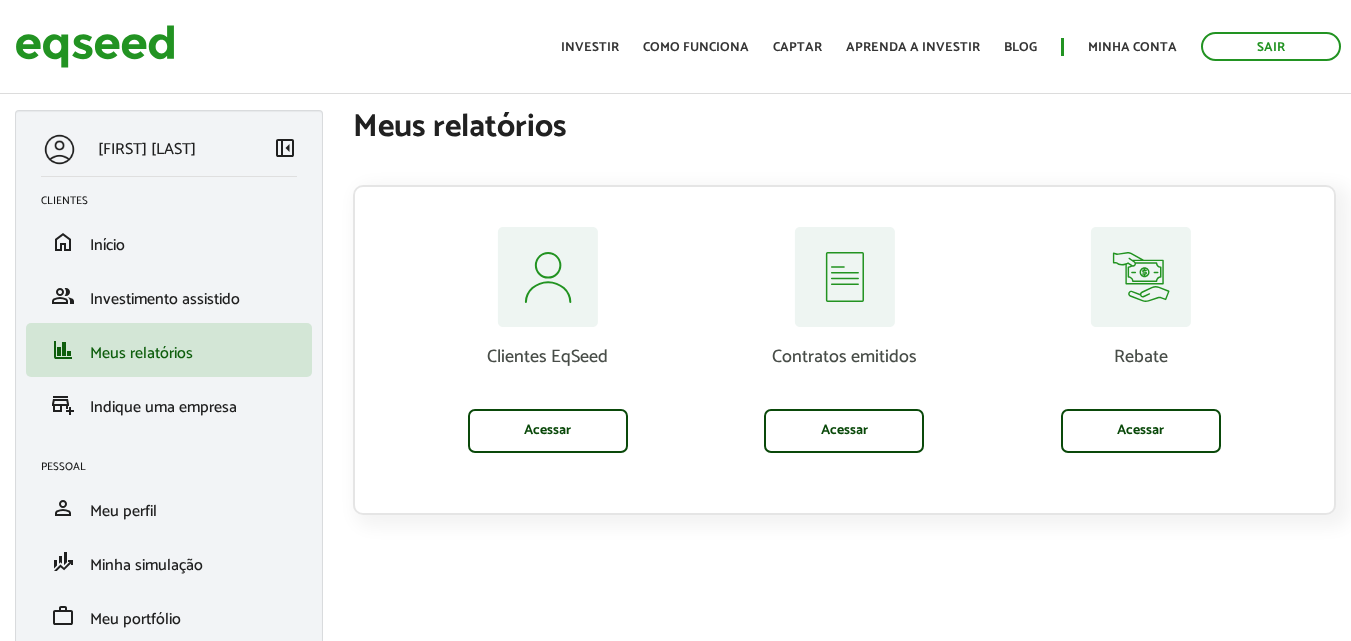 scroll, scrollTop: 0, scrollLeft: 0, axis: both 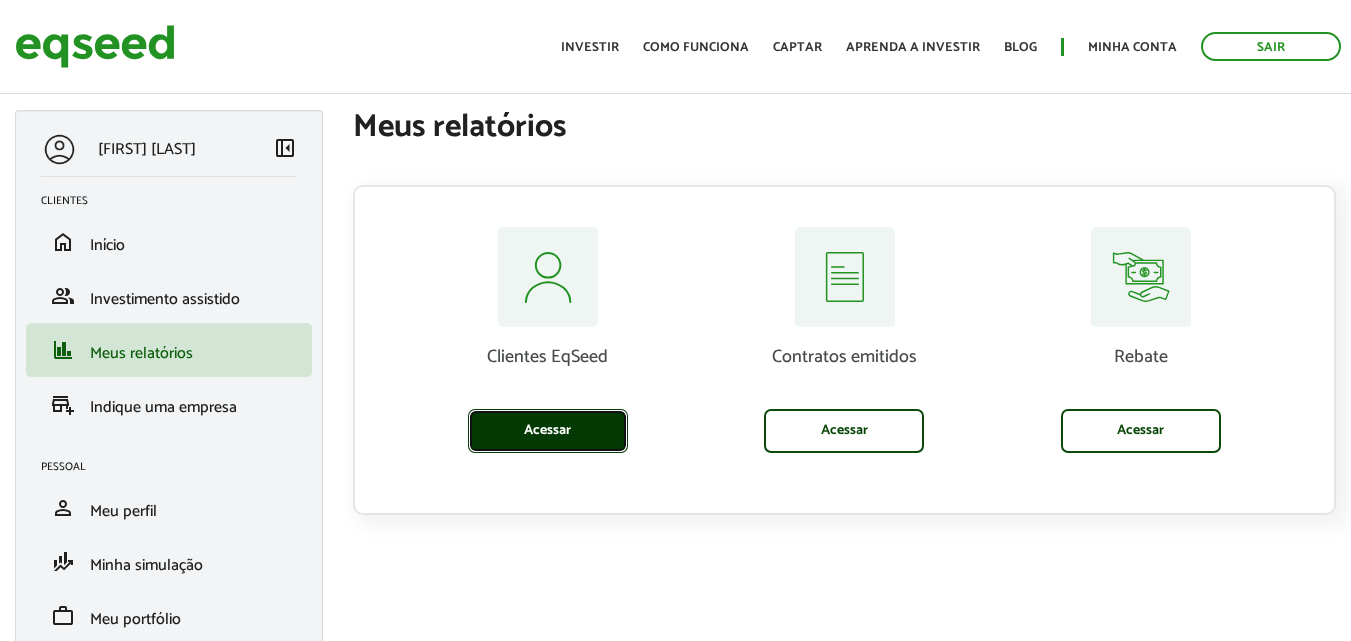 click on "Acessar" at bounding box center [548, 431] 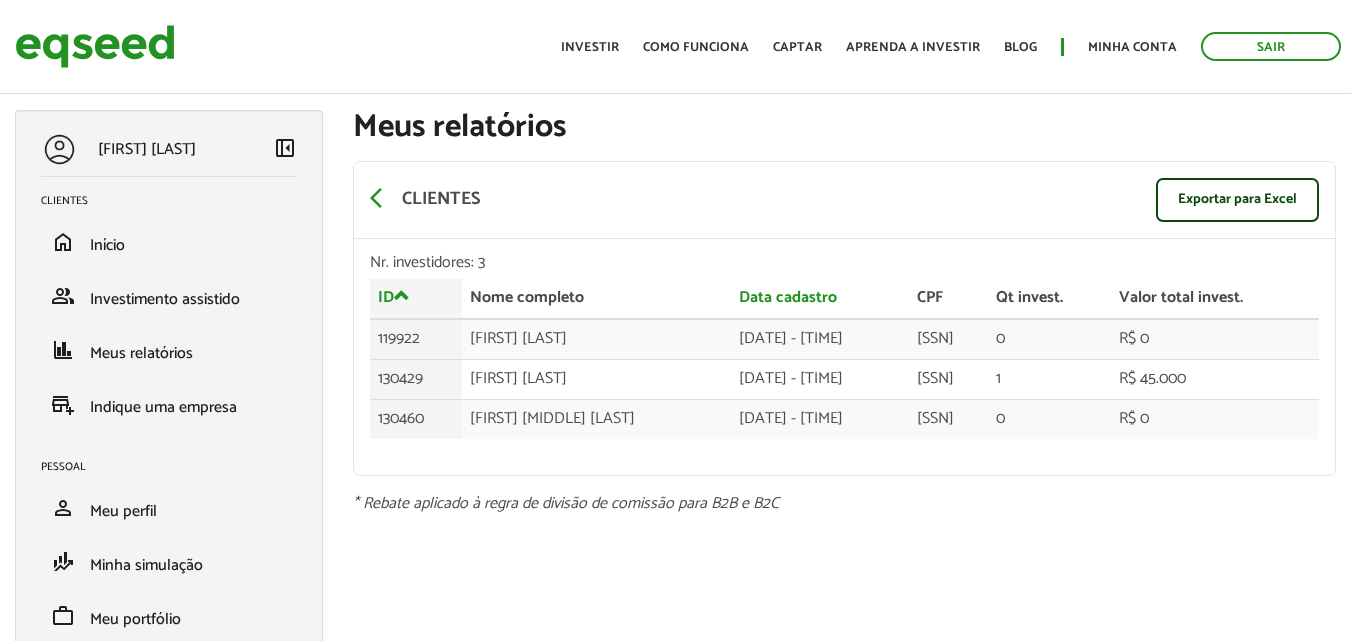 scroll, scrollTop: 0, scrollLeft: 0, axis: both 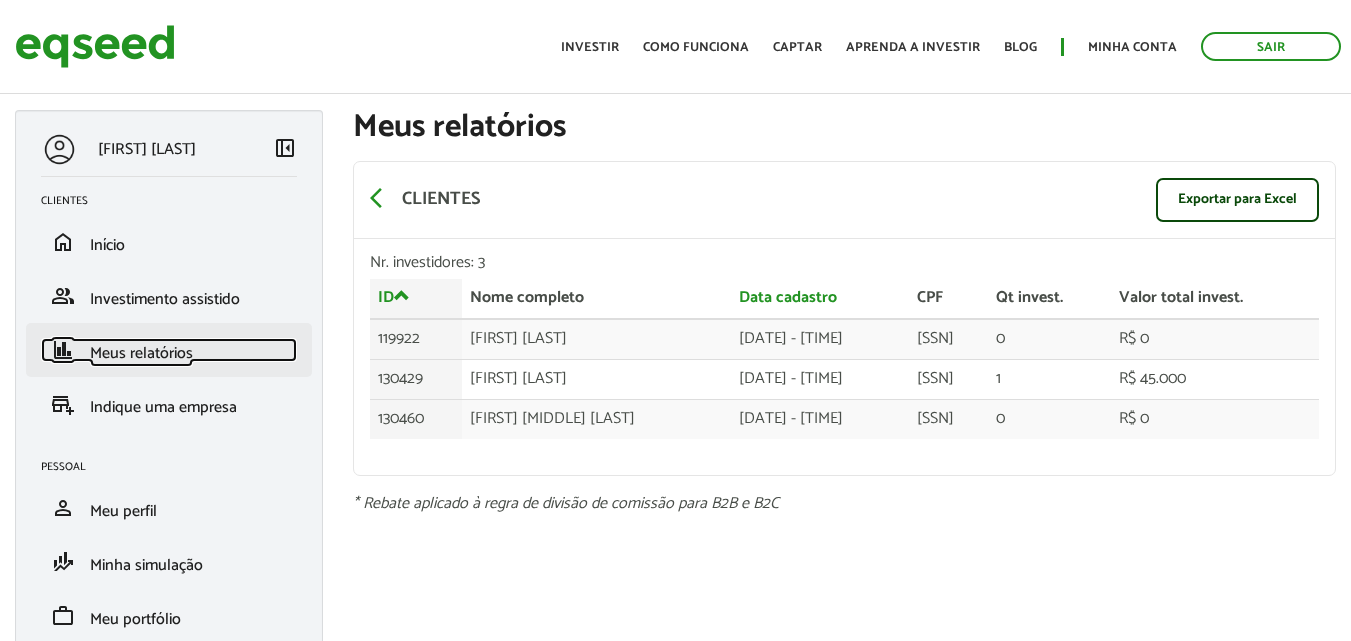 click on "Meus relatórios" at bounding box center [141, 353] 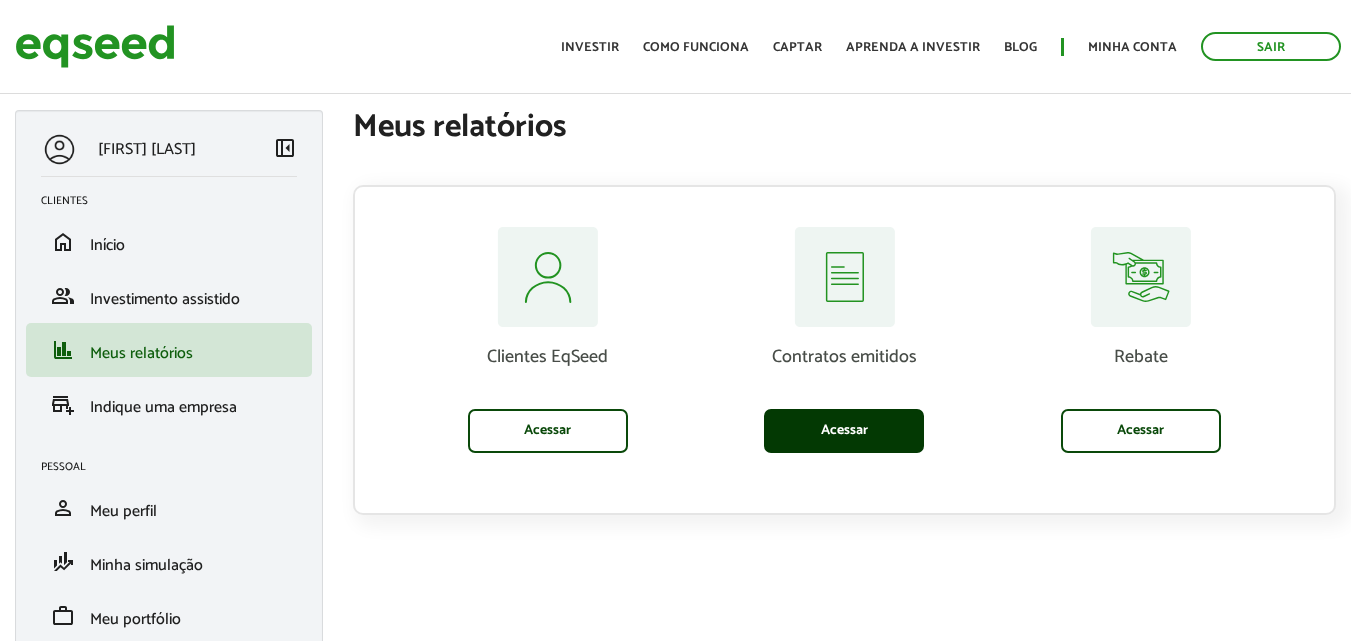 scroll, scrollTop: 0, scrollLeft: 0, axis: both 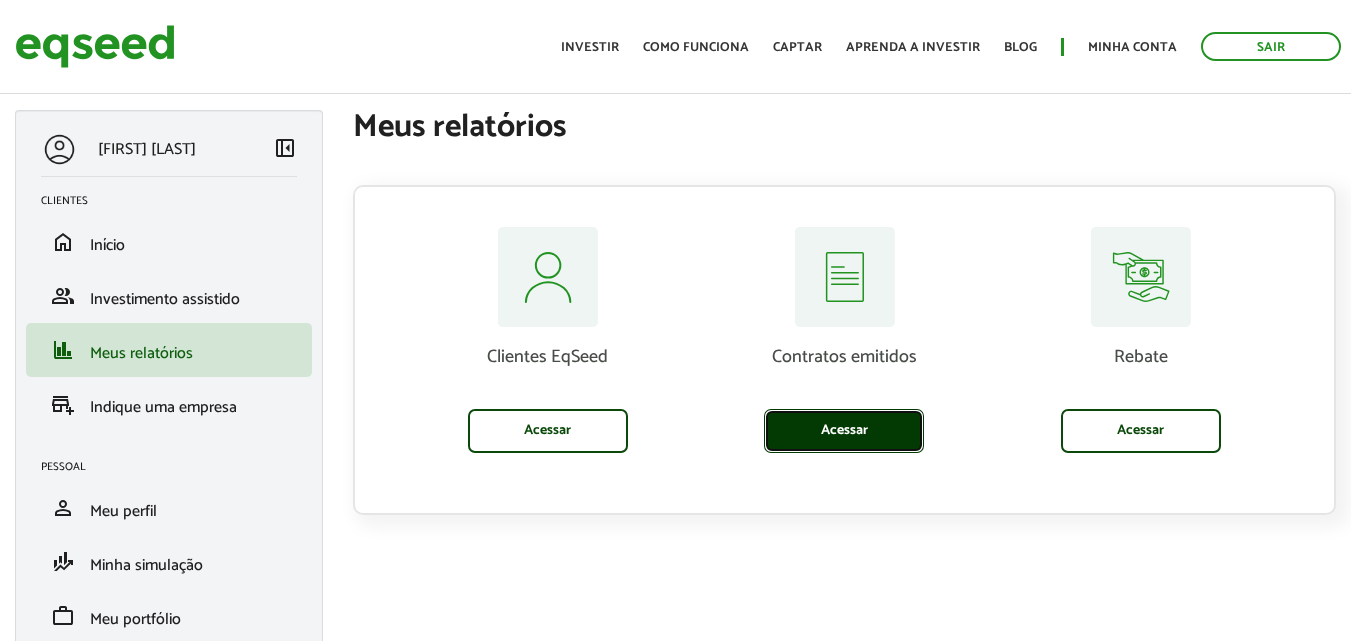 click on "Acessar" at bounding box center (844, 431) 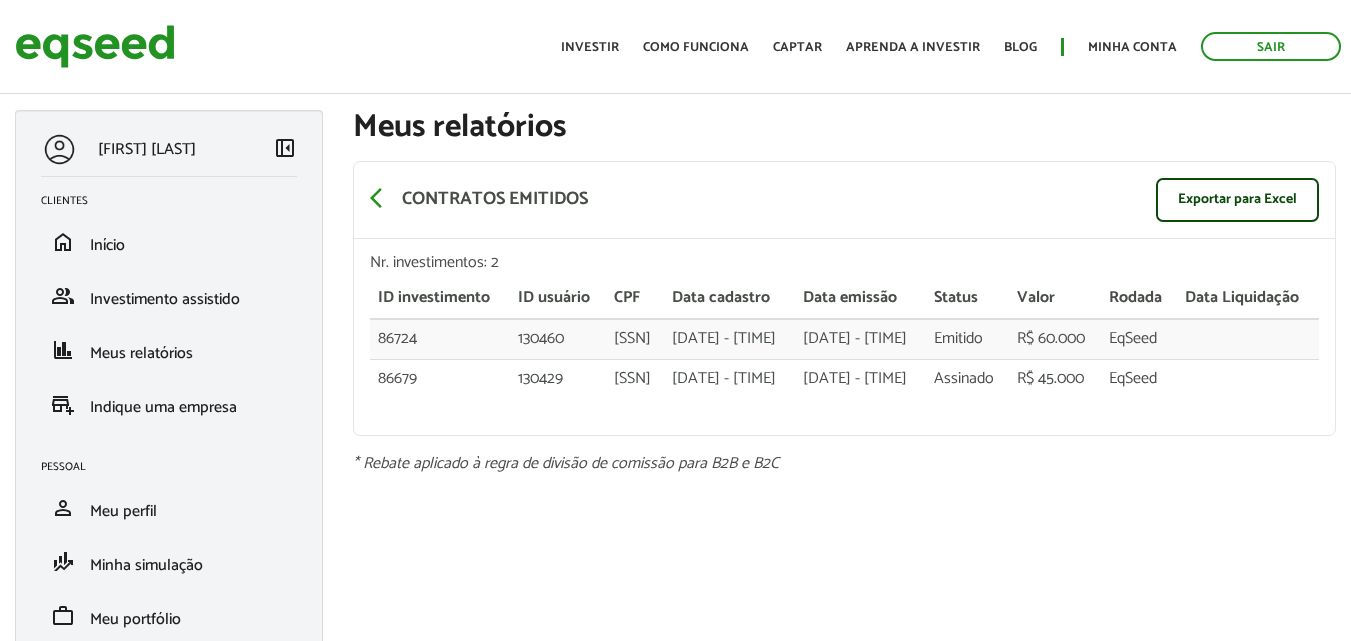 scroll, scrollTop: 0, scrollLeft: 0, axis: both 